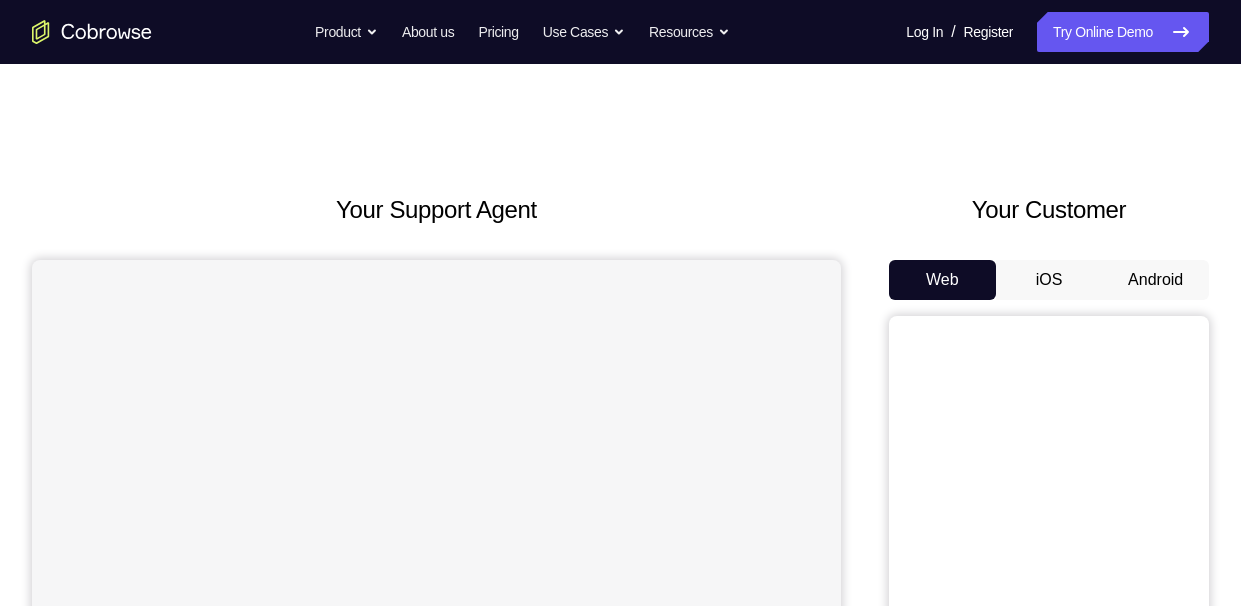 scroll, scrollTop: 199, scrollLeft: 0, axis: vertical 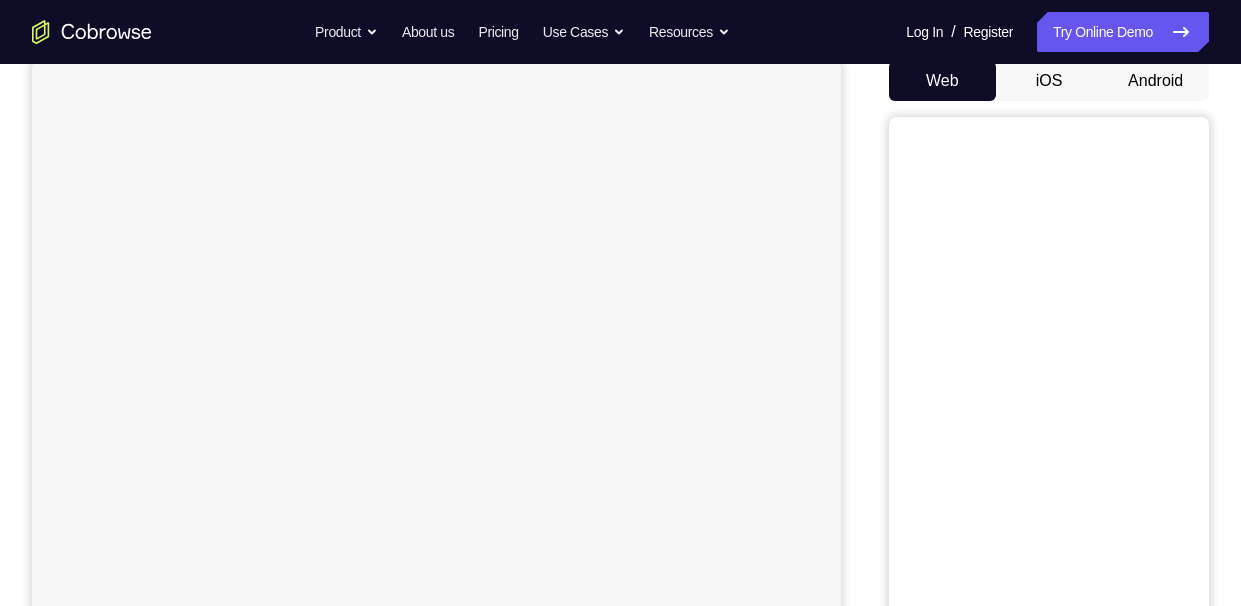click on "Android" at bounding box center (1155, 81) 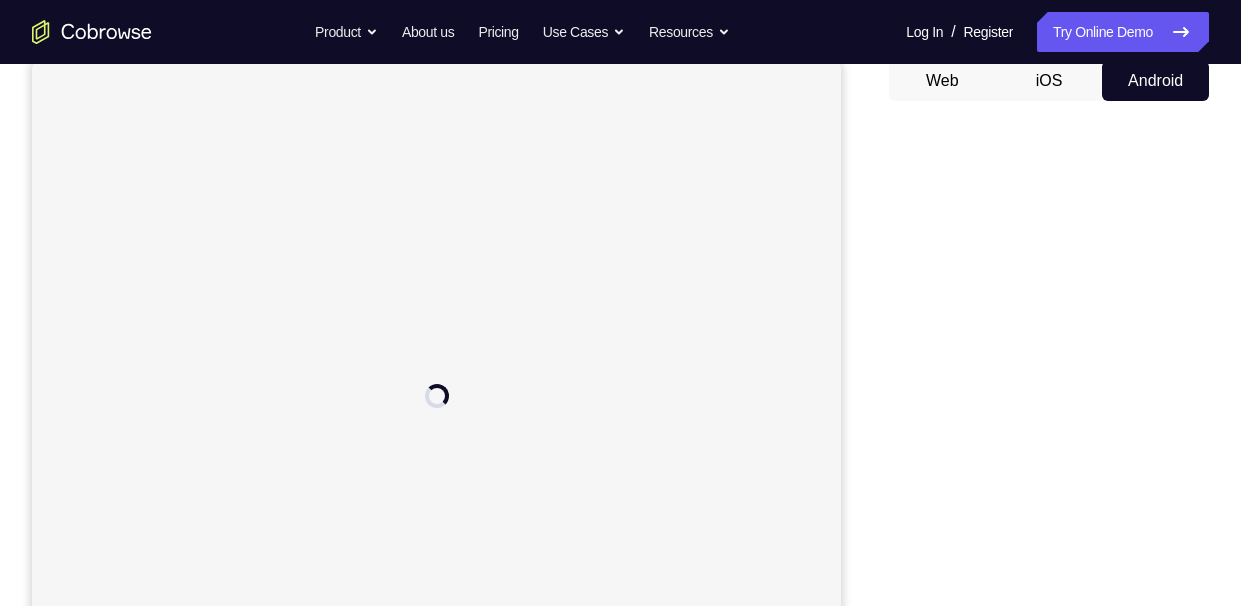 scroll, scrollTop: 0, scrollLeft: 0, axis: both 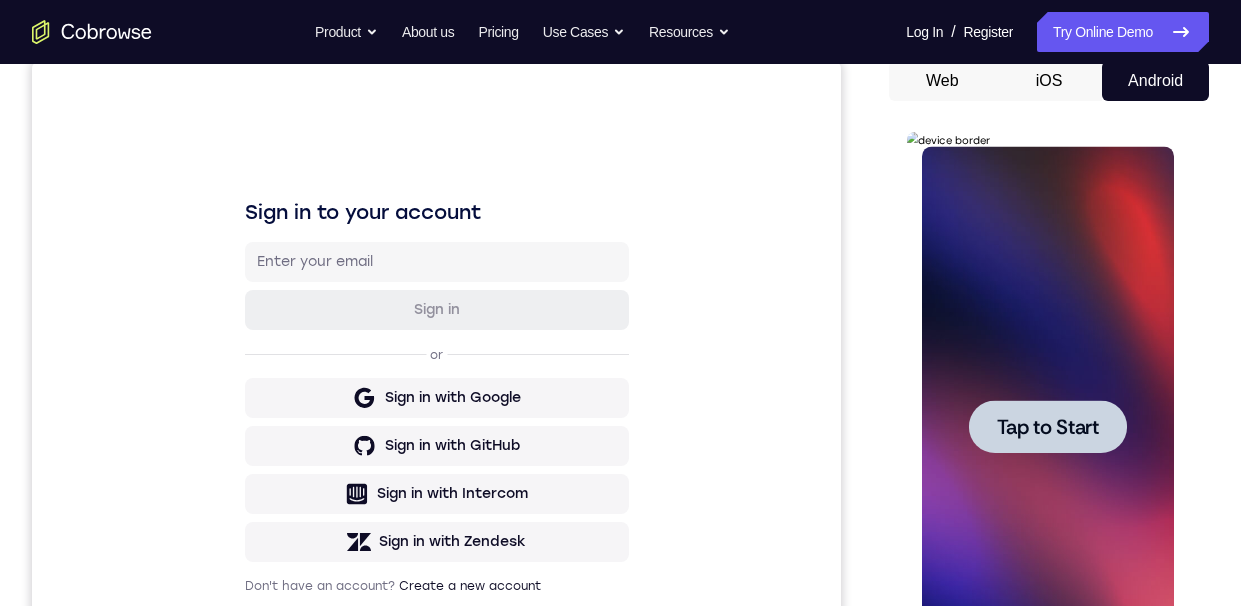 click on "Tap to Start" at bounding box center (1047, 427) 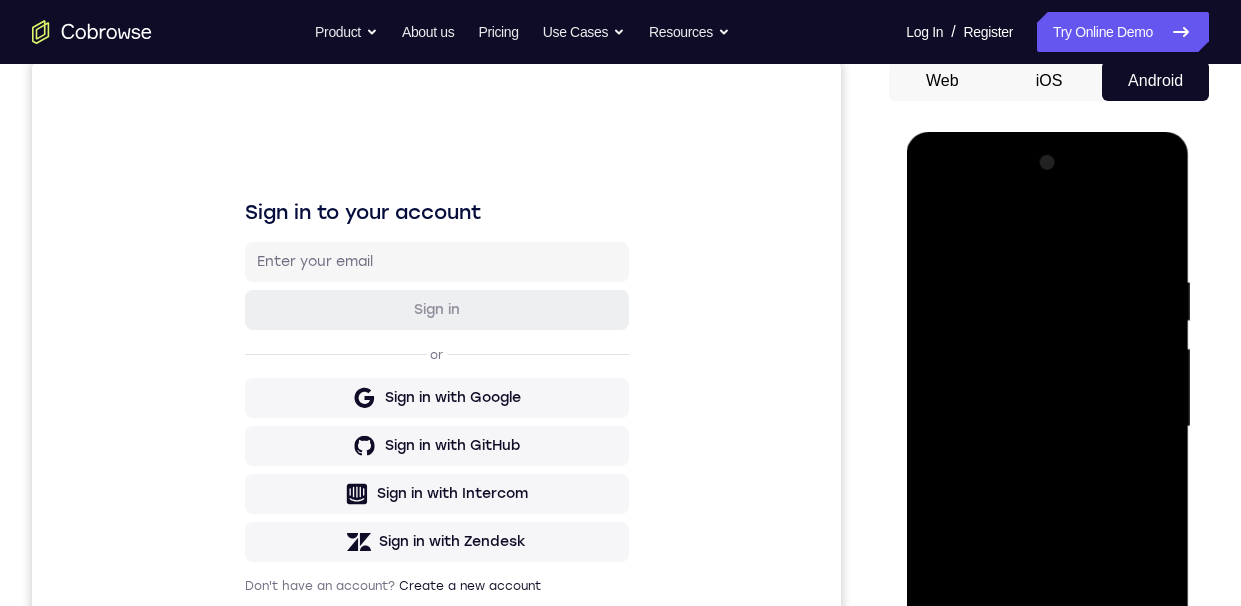 scroll, scrollTop: 321, scrollLeft: 0, axis: vertical 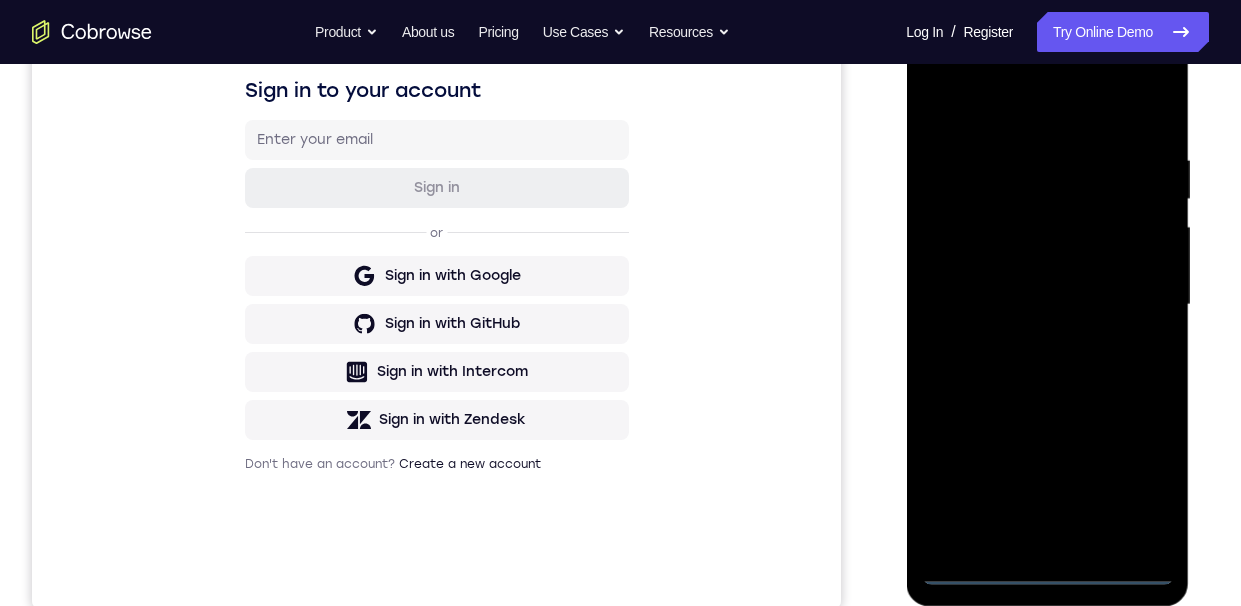 click at bounding box center [1047, 305] 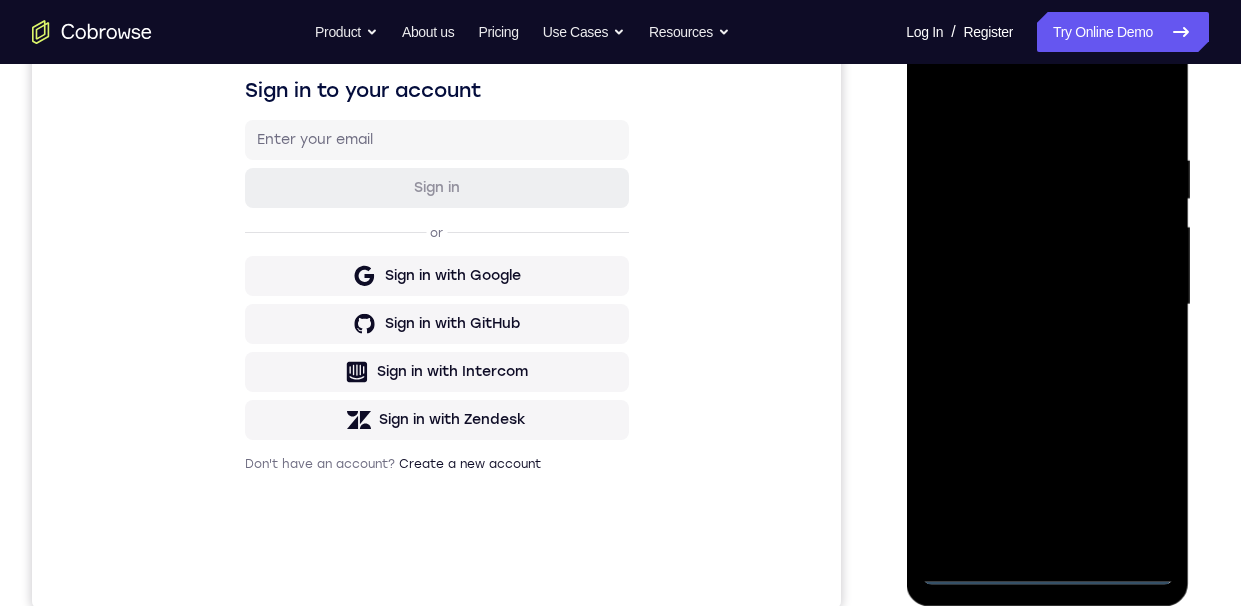 click at bounding box center (1047, 305) 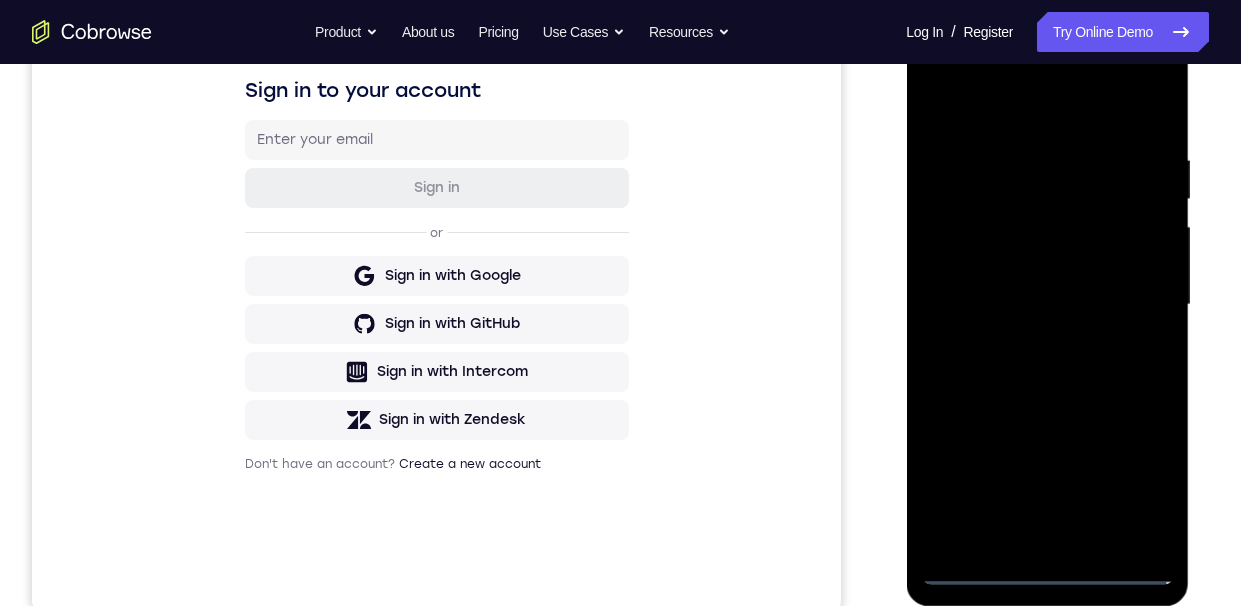 click at bounding box center [1047, 305] 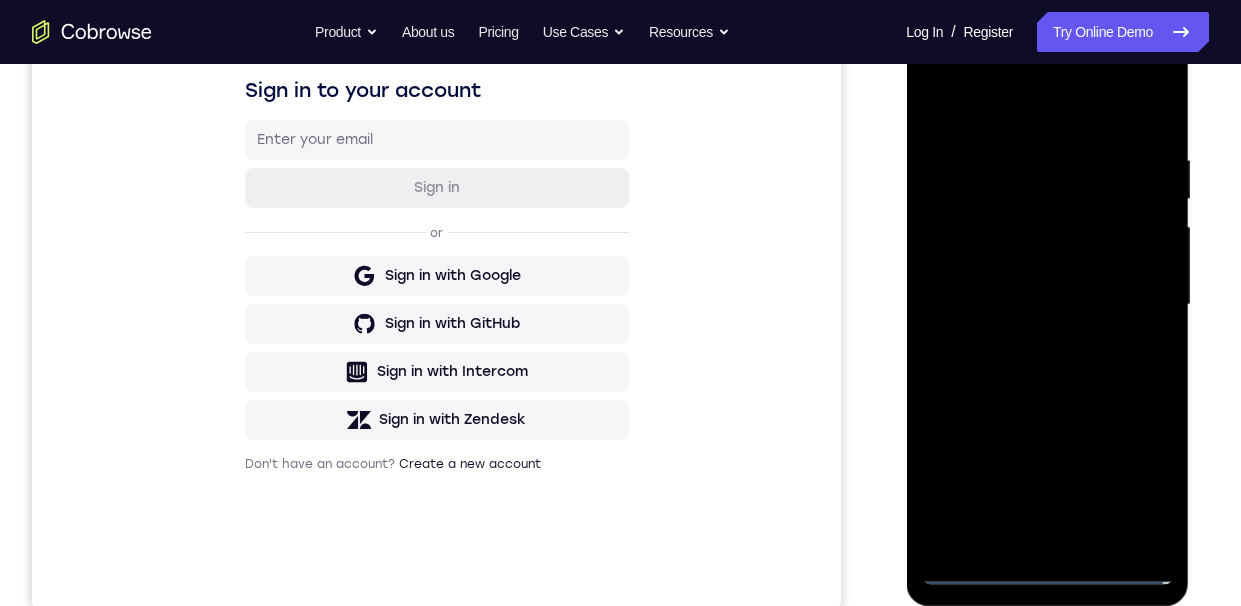 click at bounding box center (1047, 305) 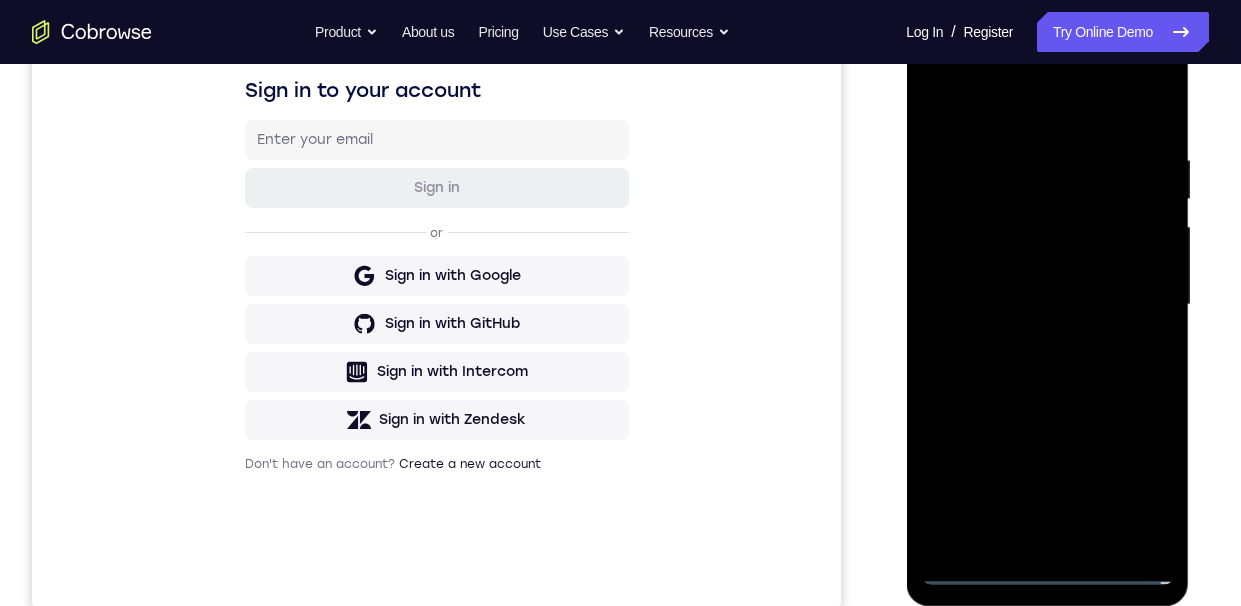 click at bounding box center (1047, 305) 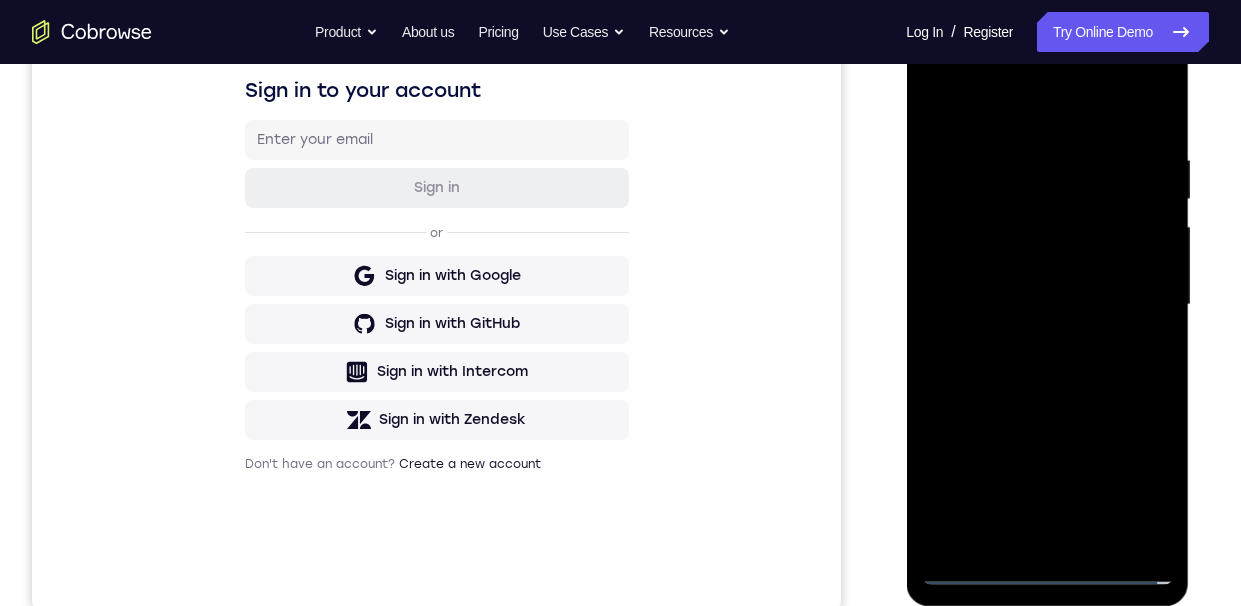 click at bounding box center [1047, 305] 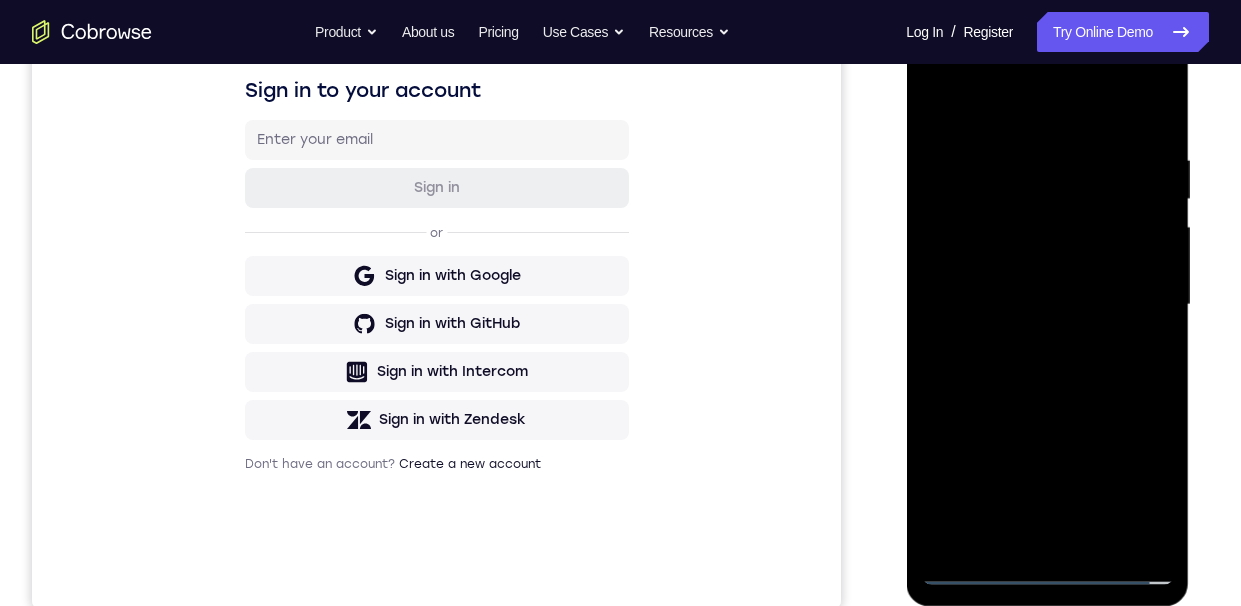 click at bounding box center (1047, 305) 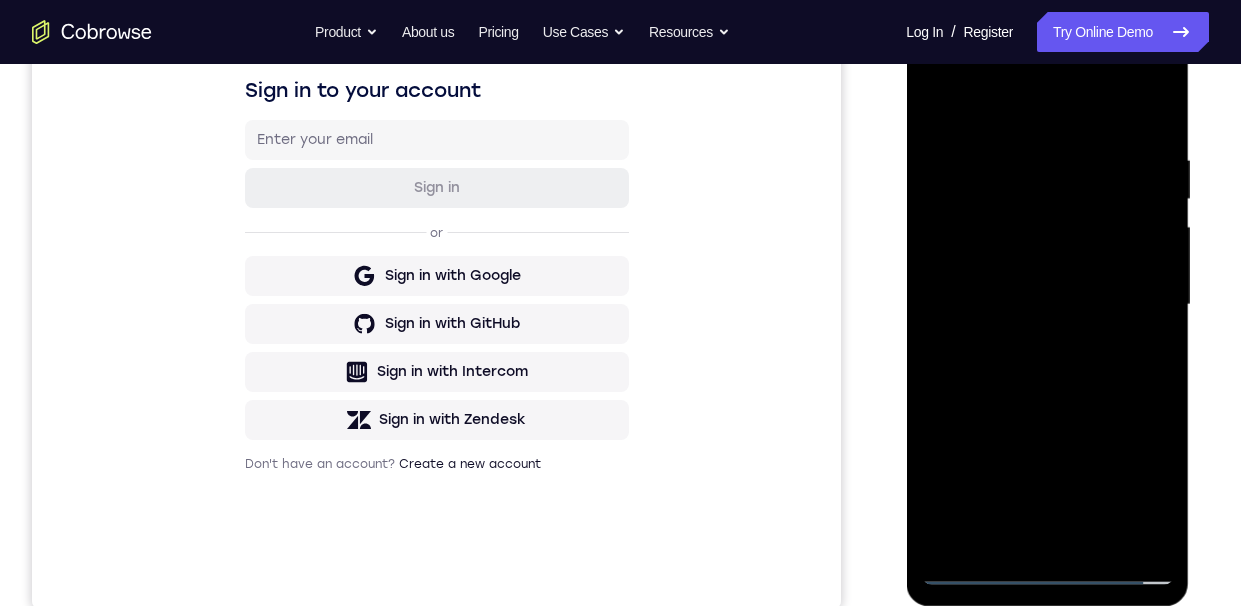 click at bounding box center [1047, 305] 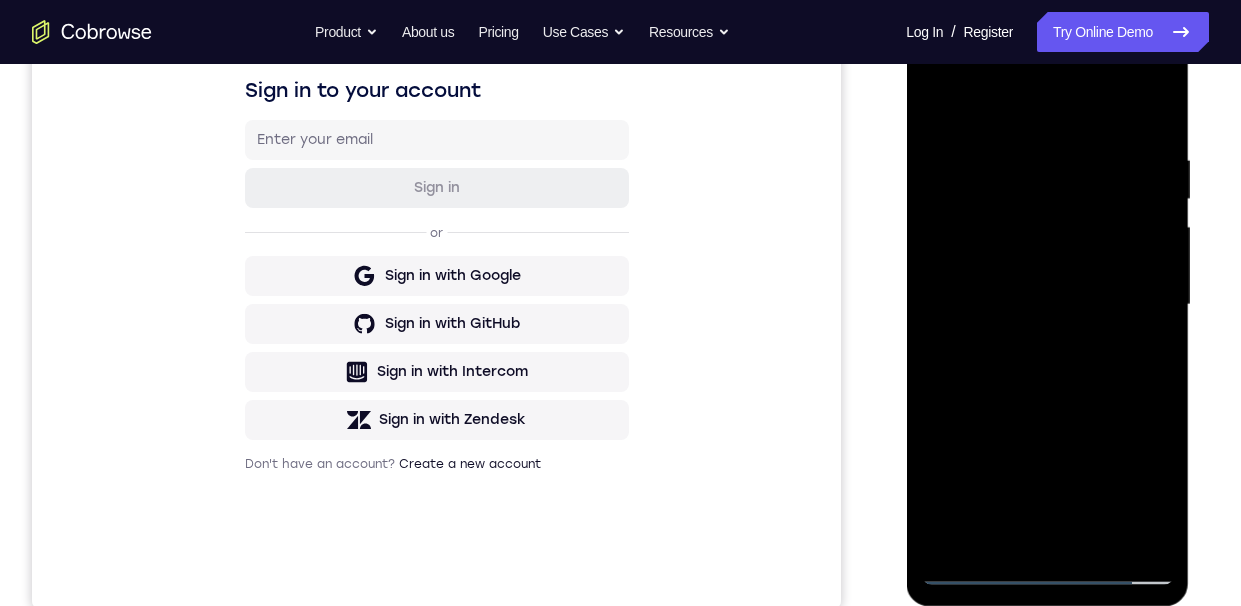 click at bounding box center (1047, 305) 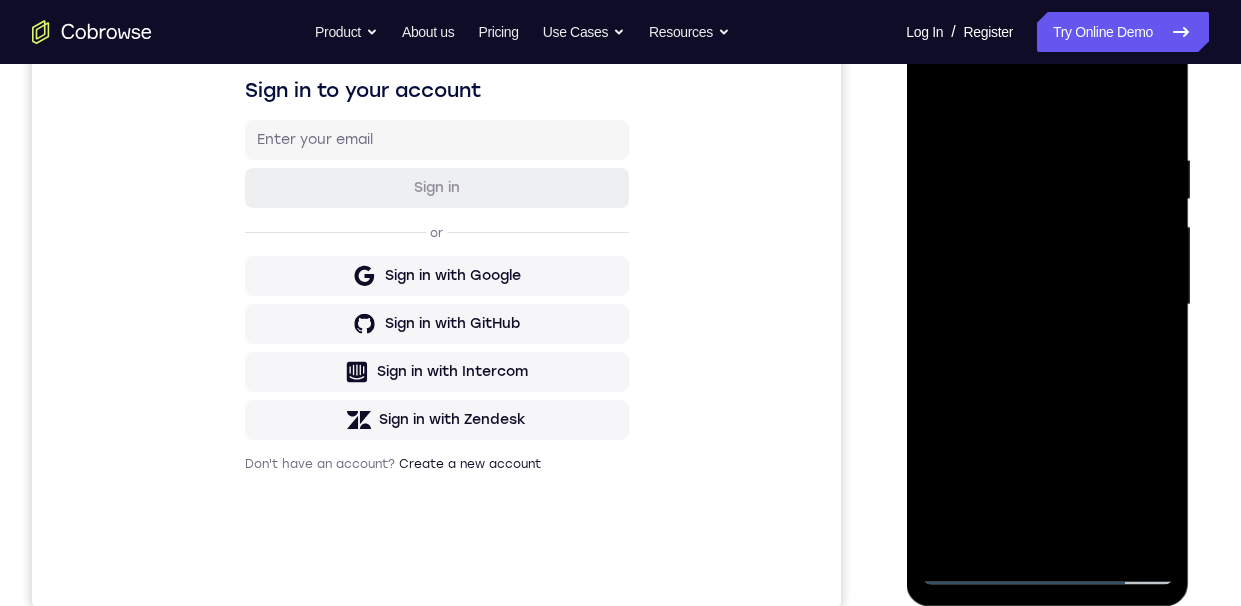 click at bounding box center [1047, 305] 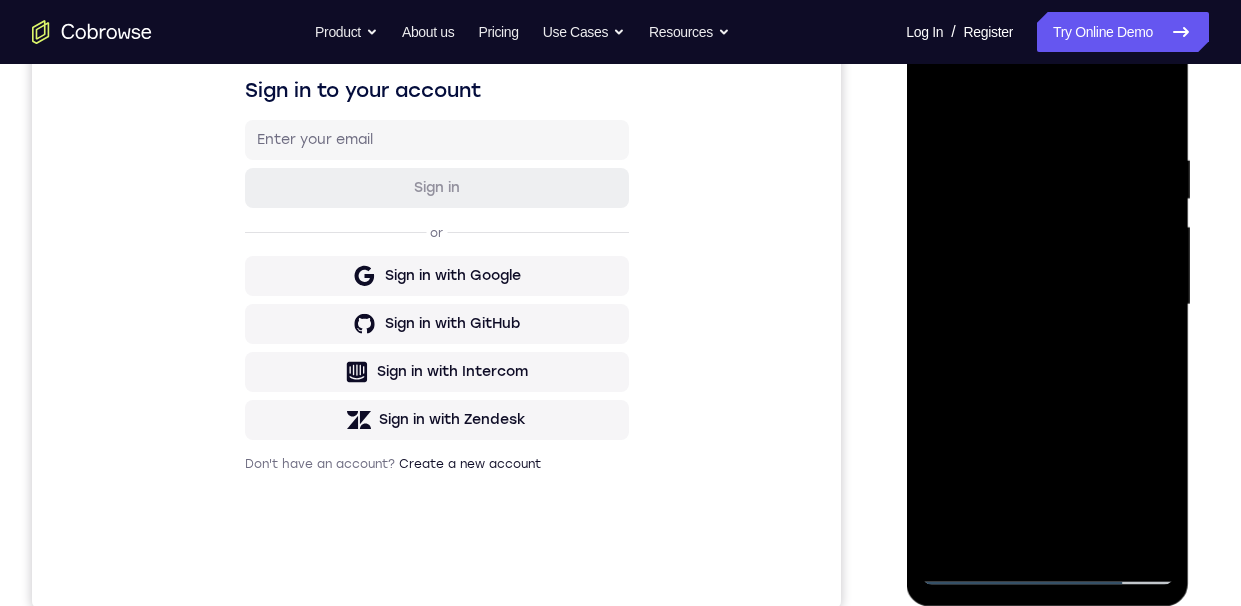click at bounding box center (1047, 305) 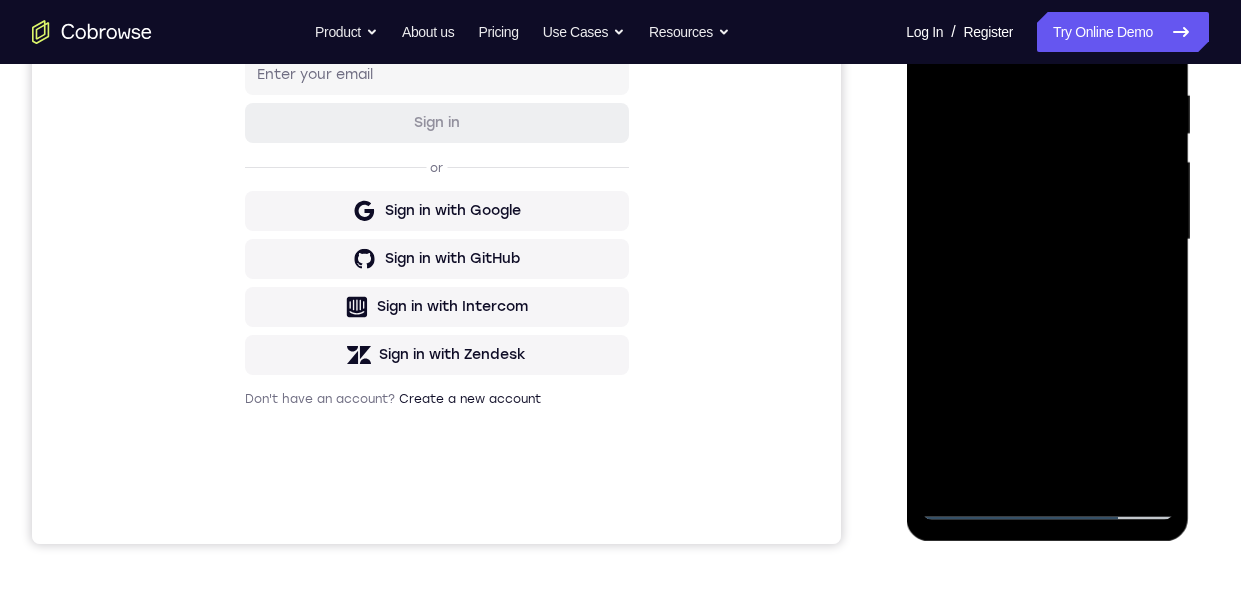 scroll, scrollTop: 300, scrollLeft: 0, axis: vertical 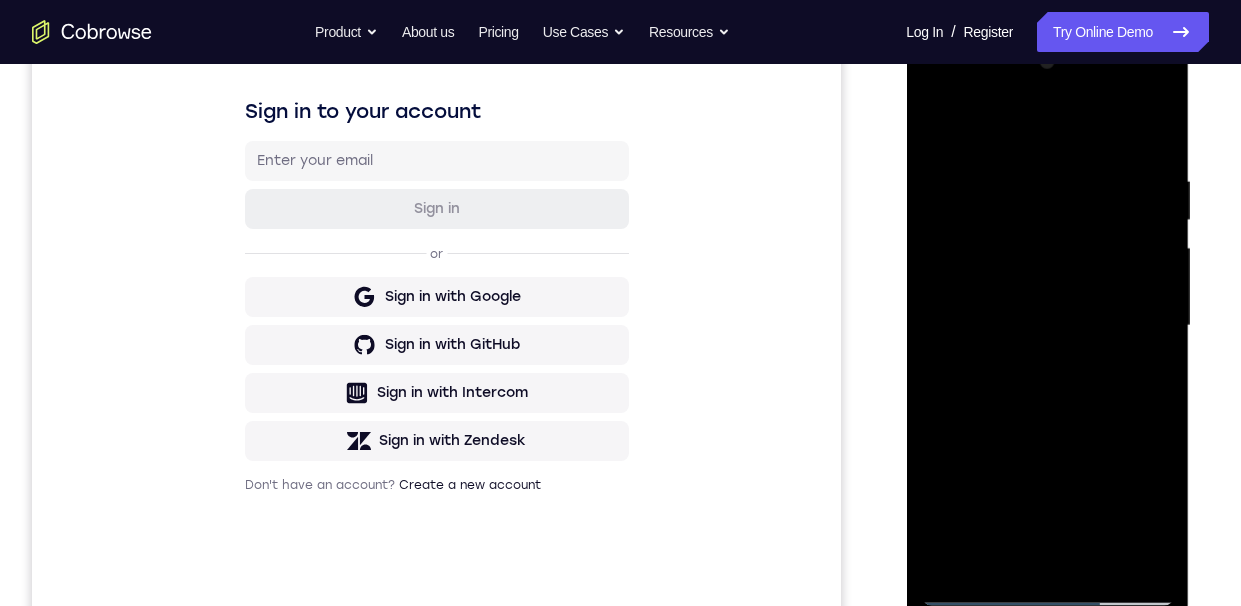 click at bounding box center [1047, 326] 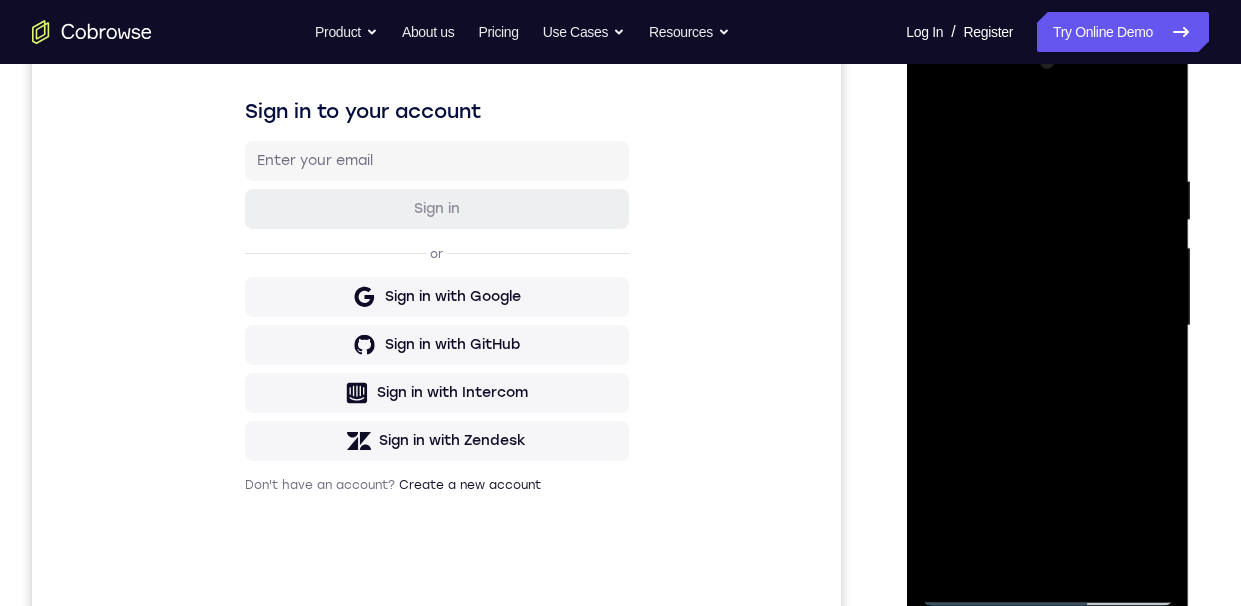 click at bounding box center (1047, 326) 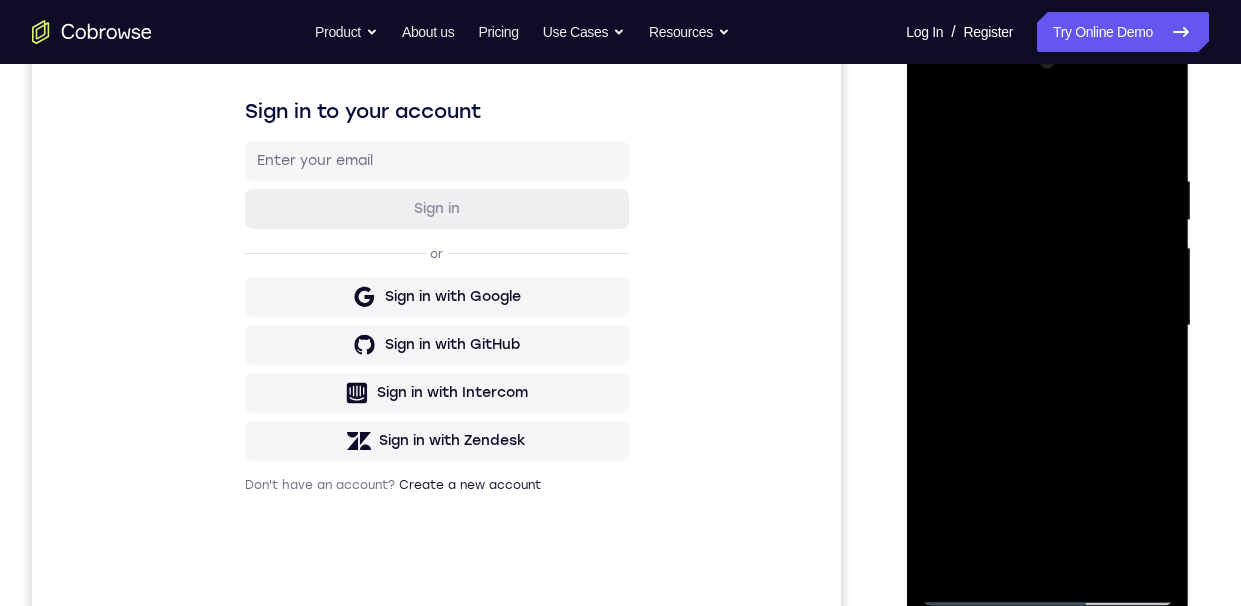 click at bounding box center [1047, 326] 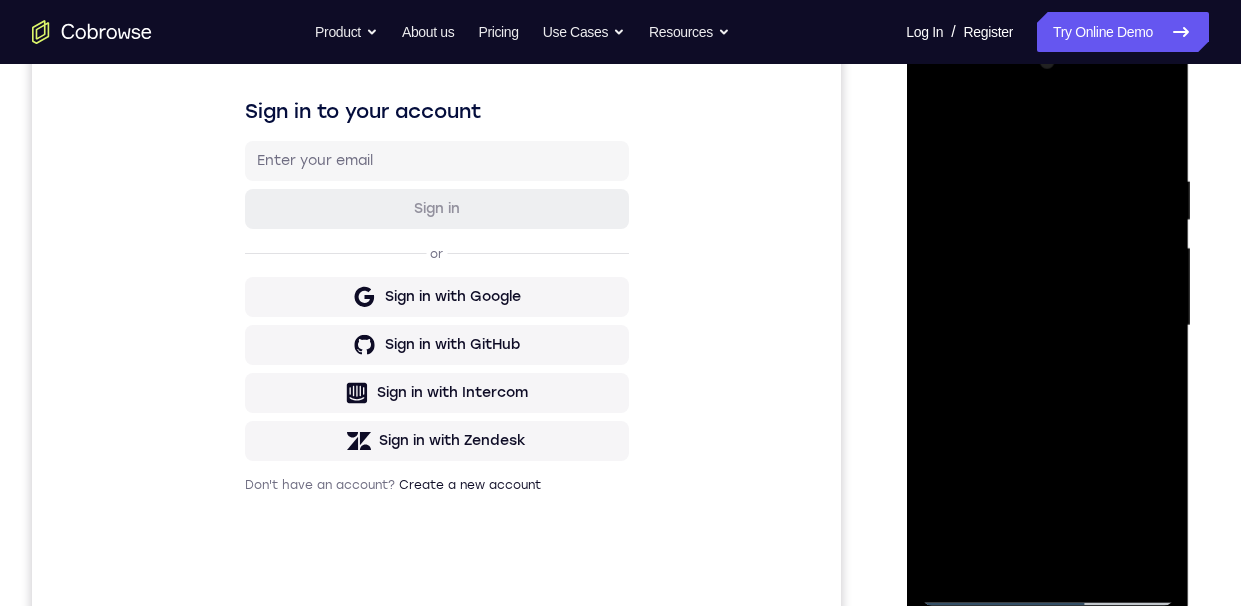 click at bounding box center (1047, 326) 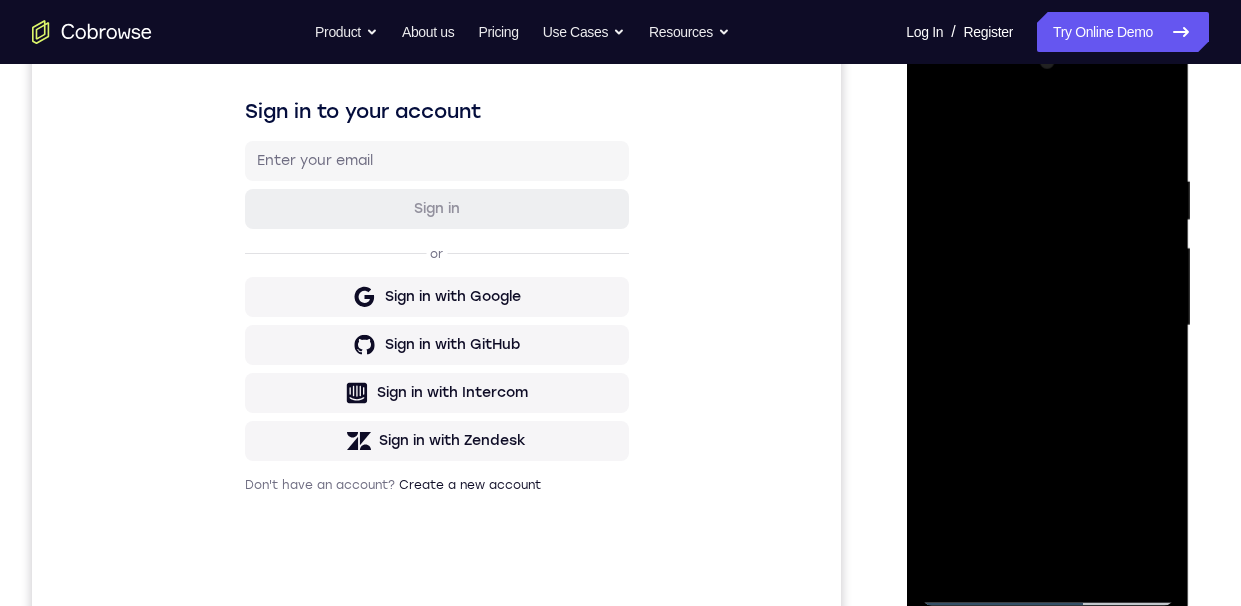 click at bounding box center [1047, 326] 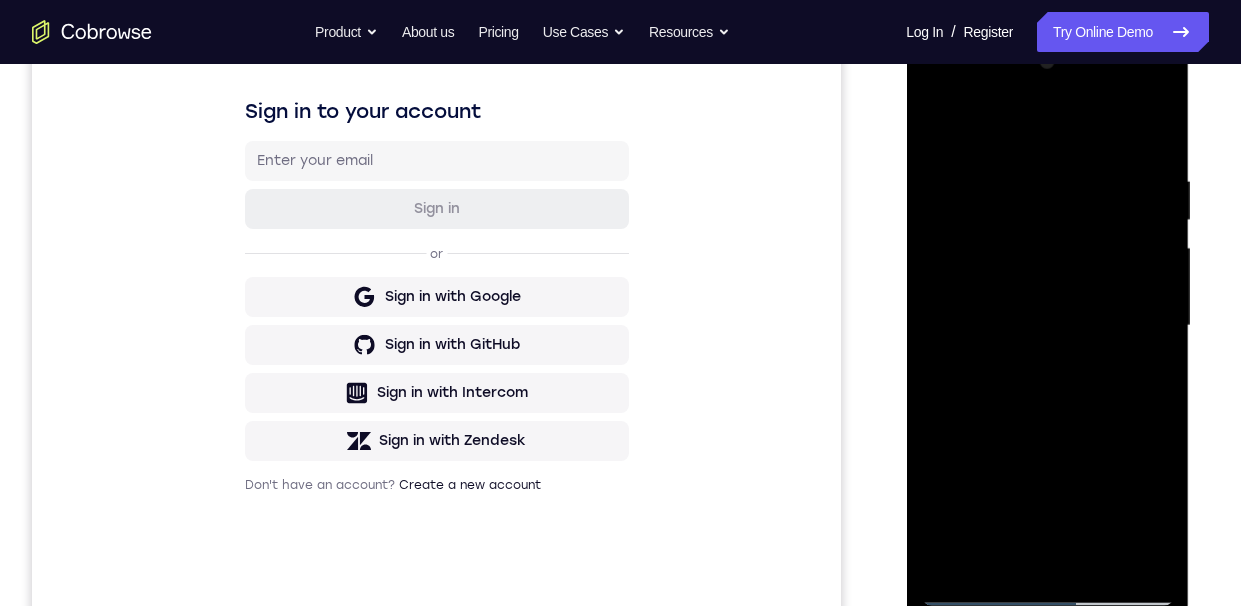 click at bounding box center (1047, 326) 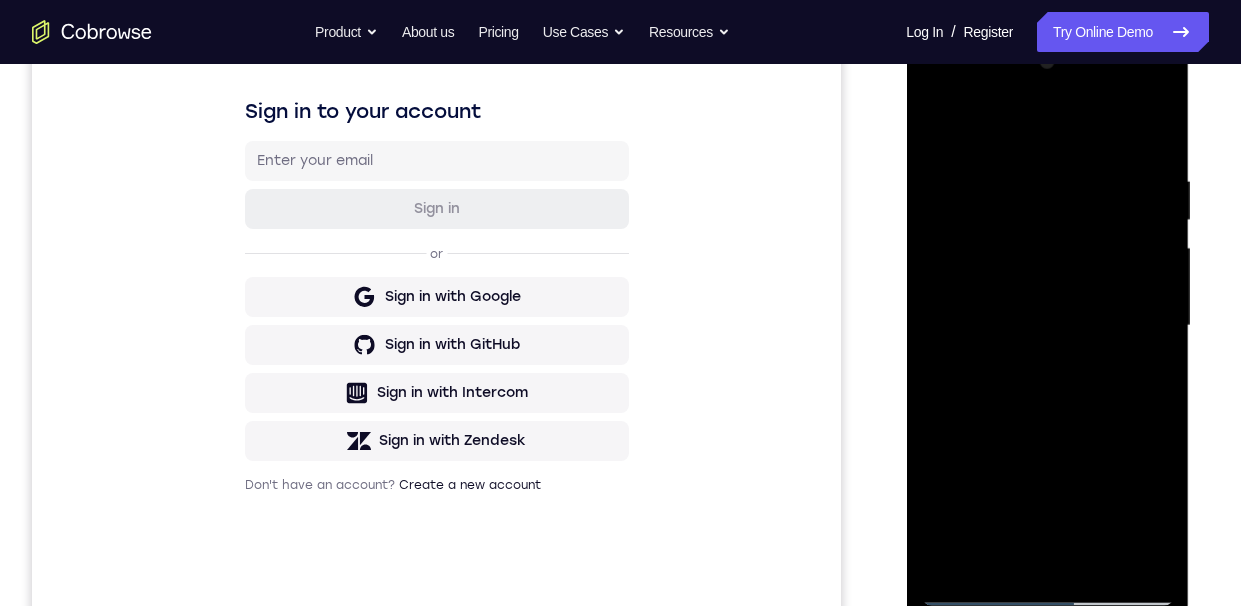 click at bounding box center (1047, 326) 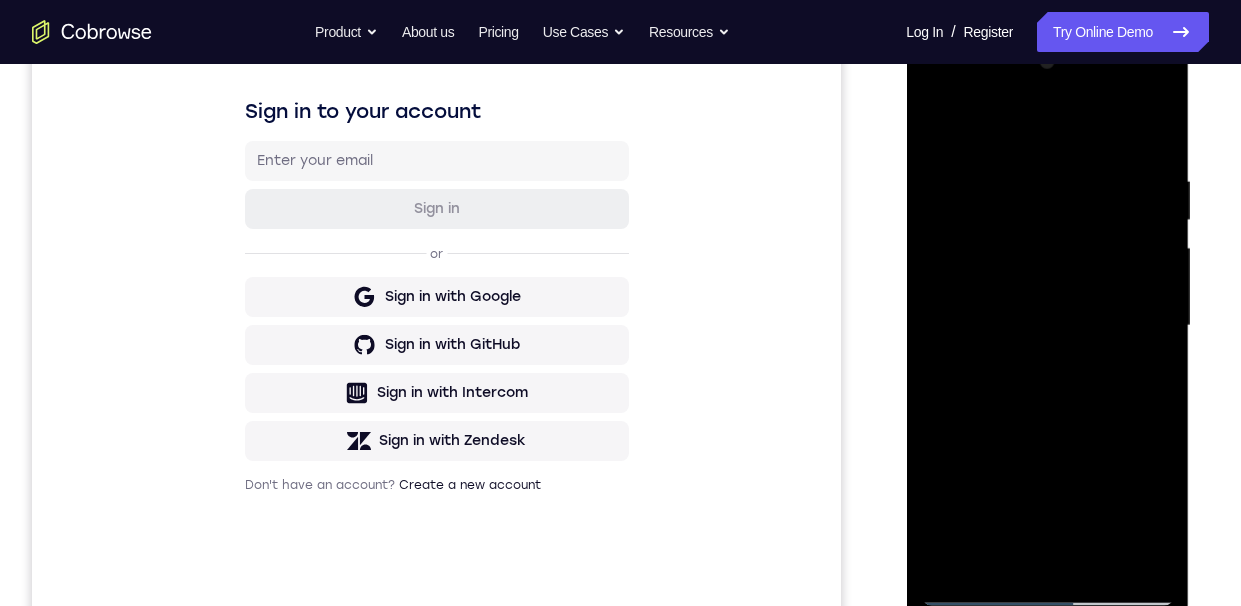 click at bounding box center (1047, 326) 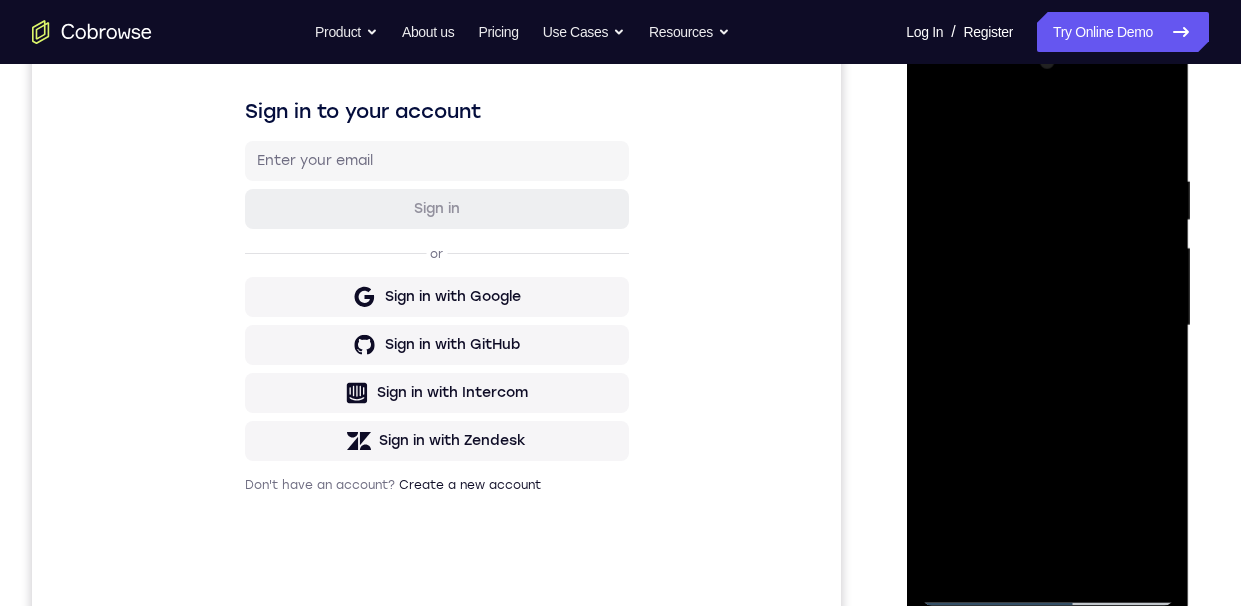 click at bounding box center (1047, 326) 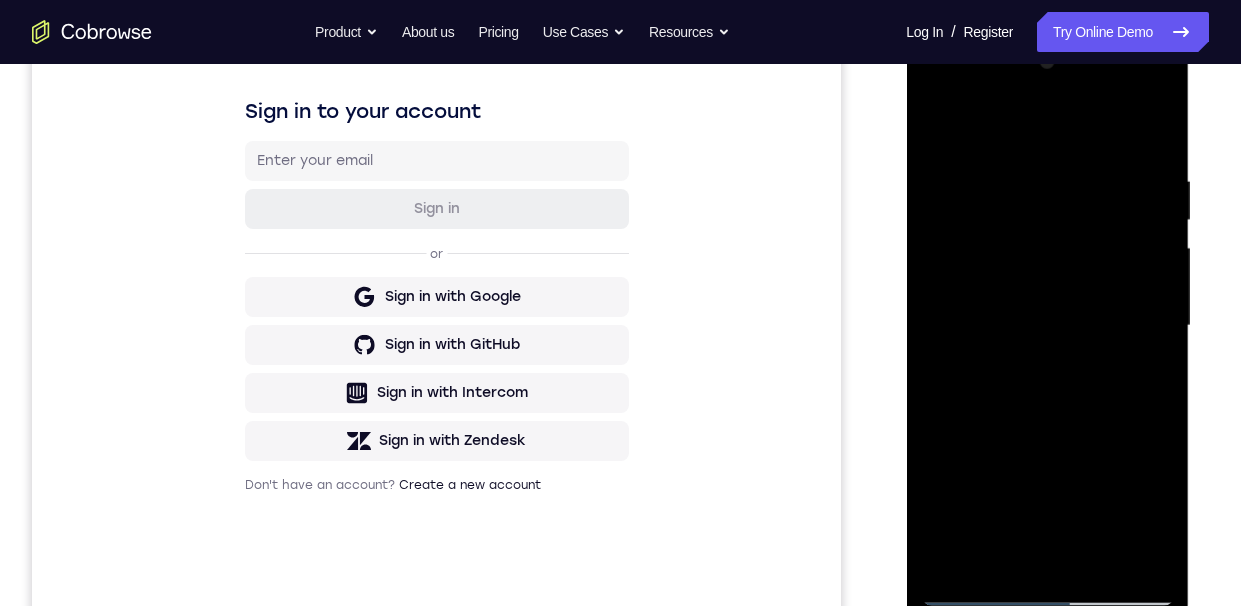 click at bounding box center (1047, 326) 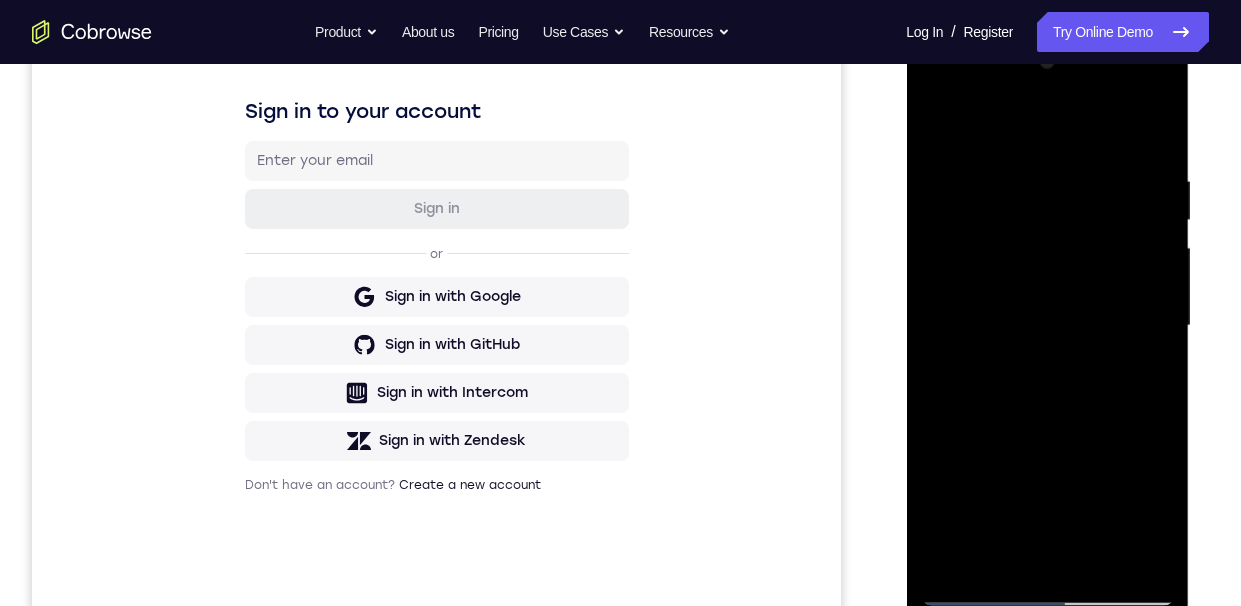 click at bounding box center [1047, 326] 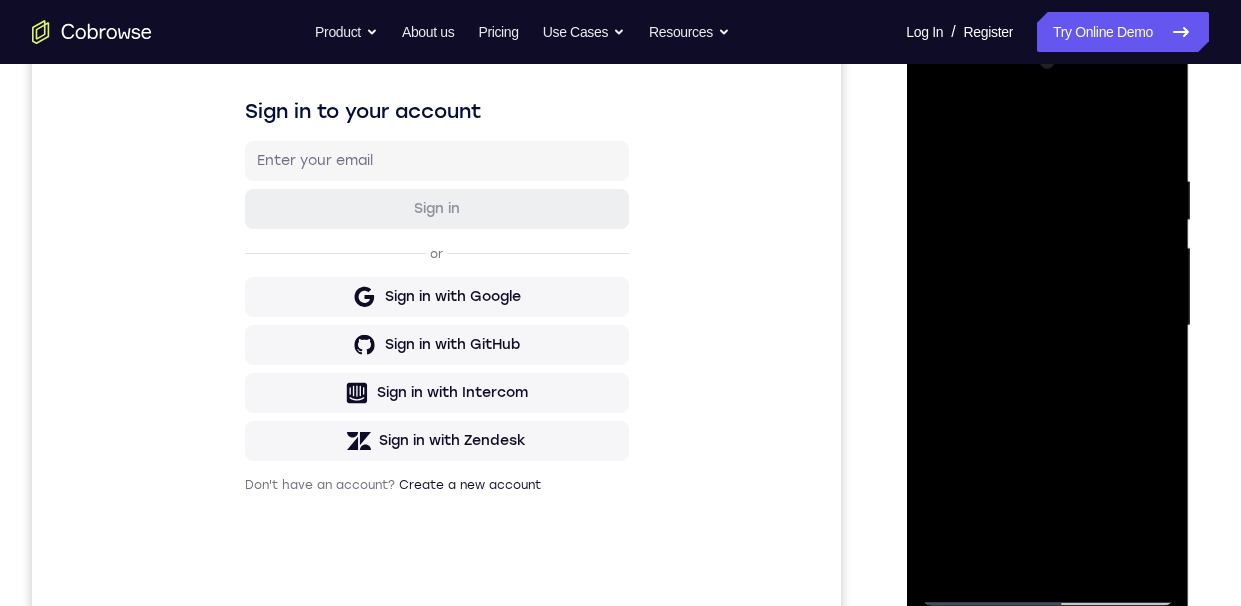 click at bounding box center [1047, 326] 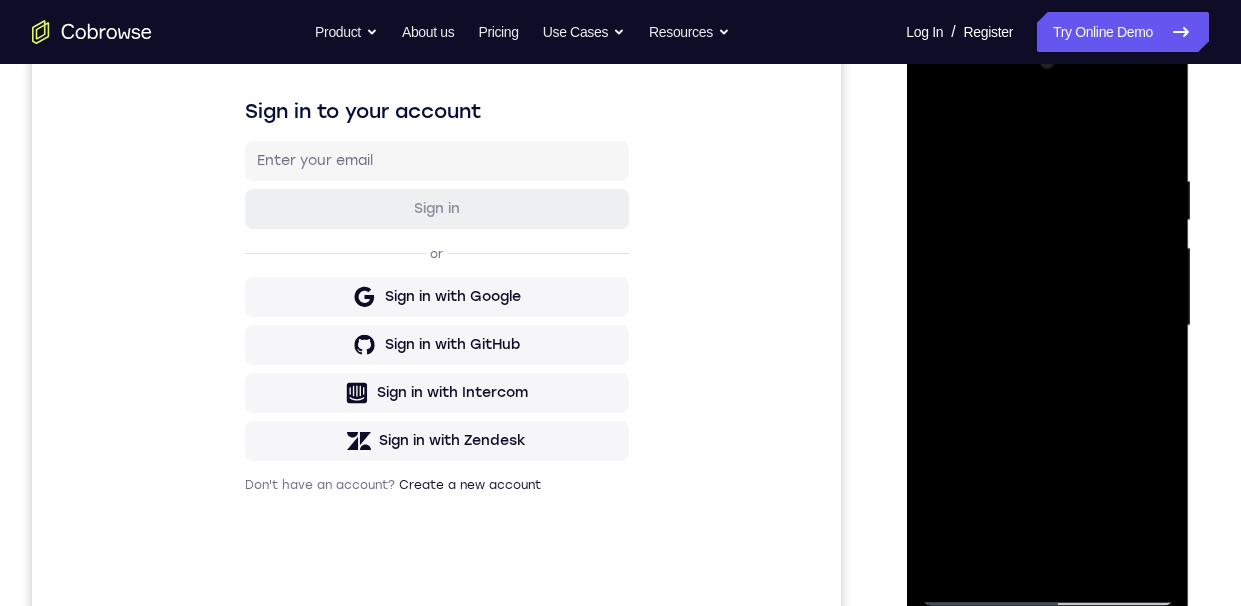 click at bounding box center (1047, 326) 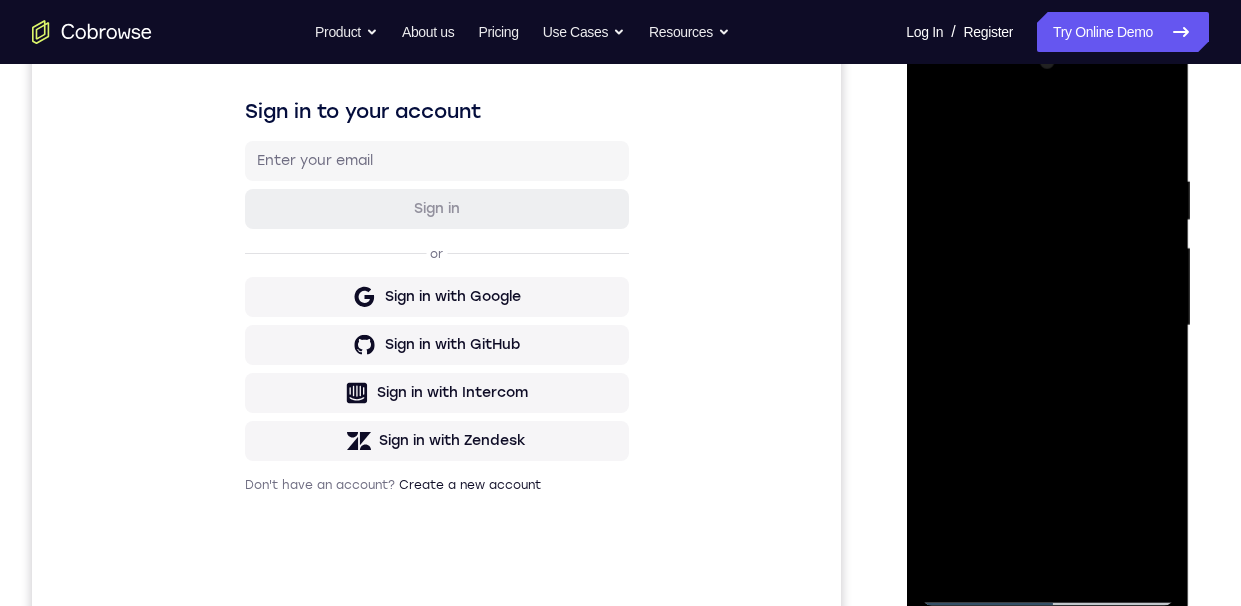 click at bounding box center (1047, 326) 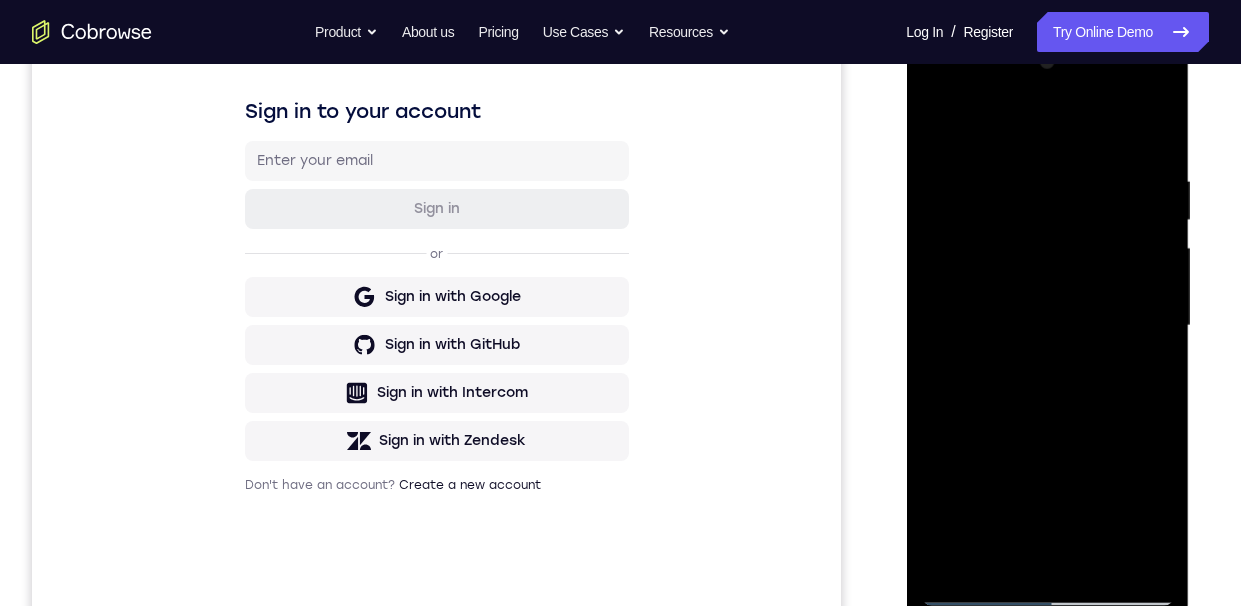 click at bounding box center (1047, 326) 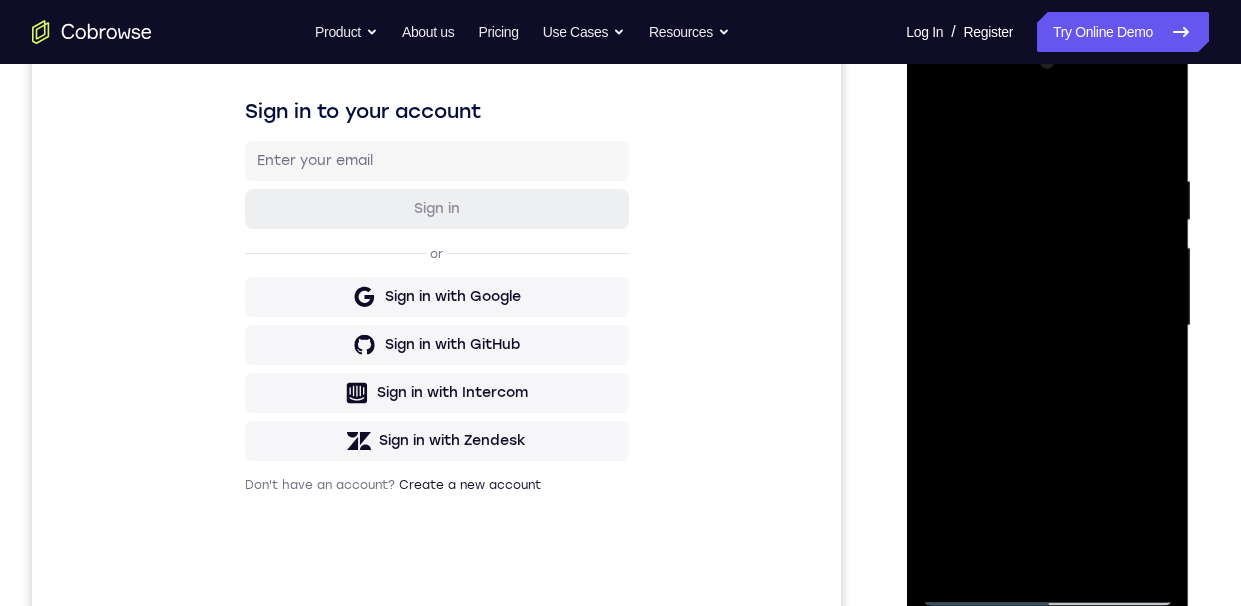 click at bounding box center (1047, 326) 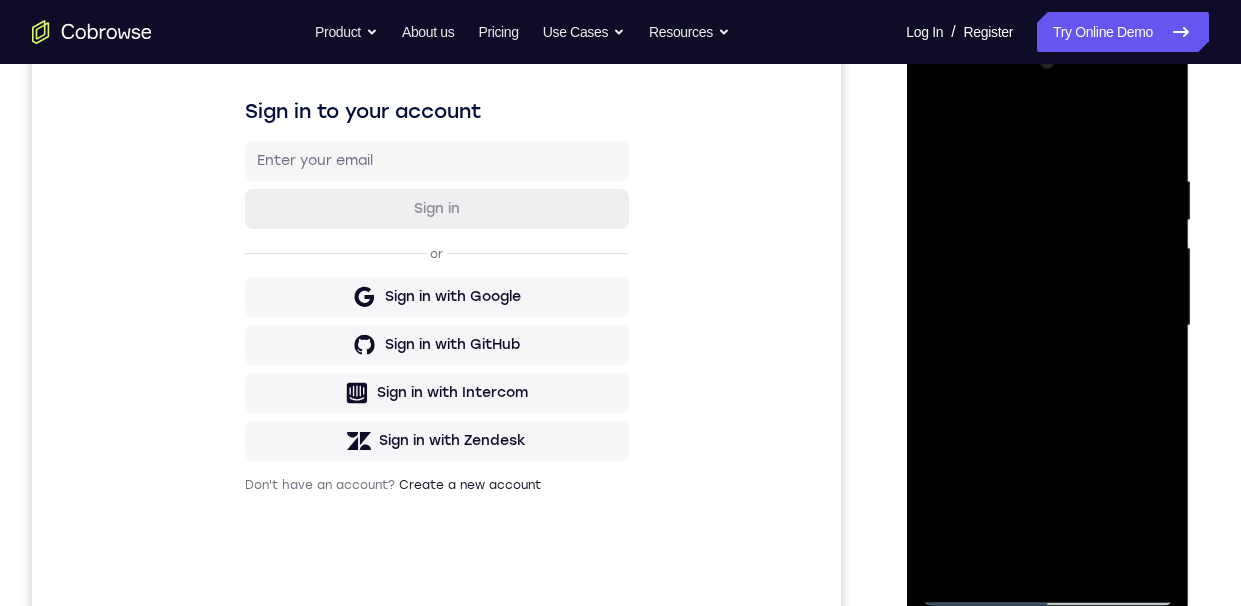 click at bounding box center [1047, 326] 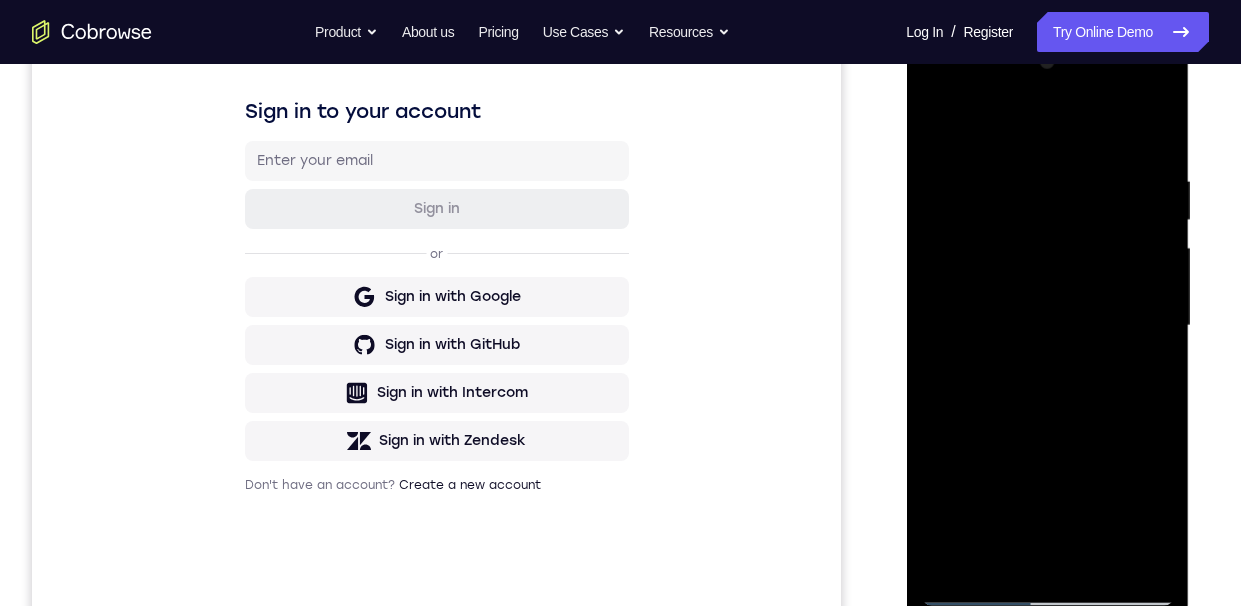 click at bounding box center (1047, 326) 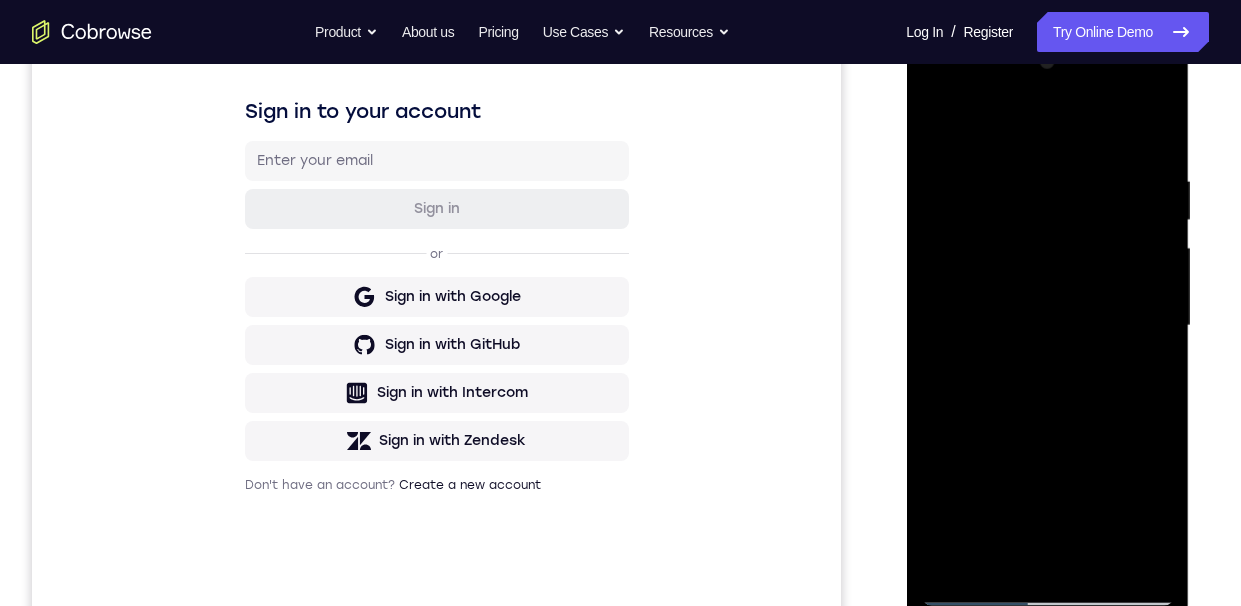 click at bounding box center [1047, 326] 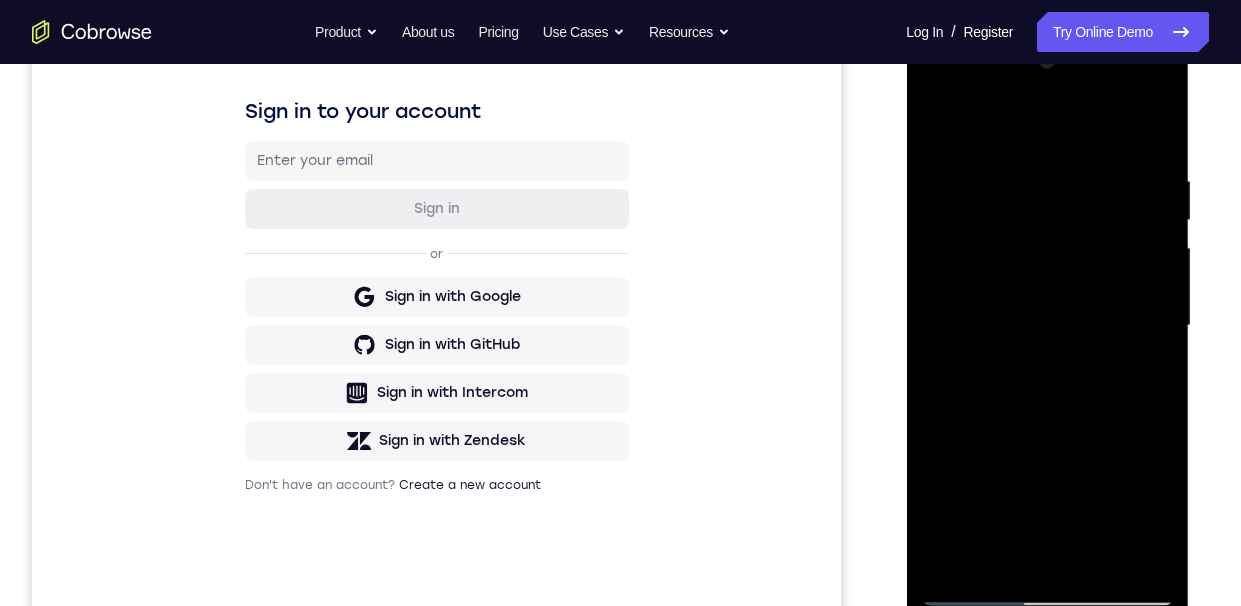 click at bounding box center (1047, 326) 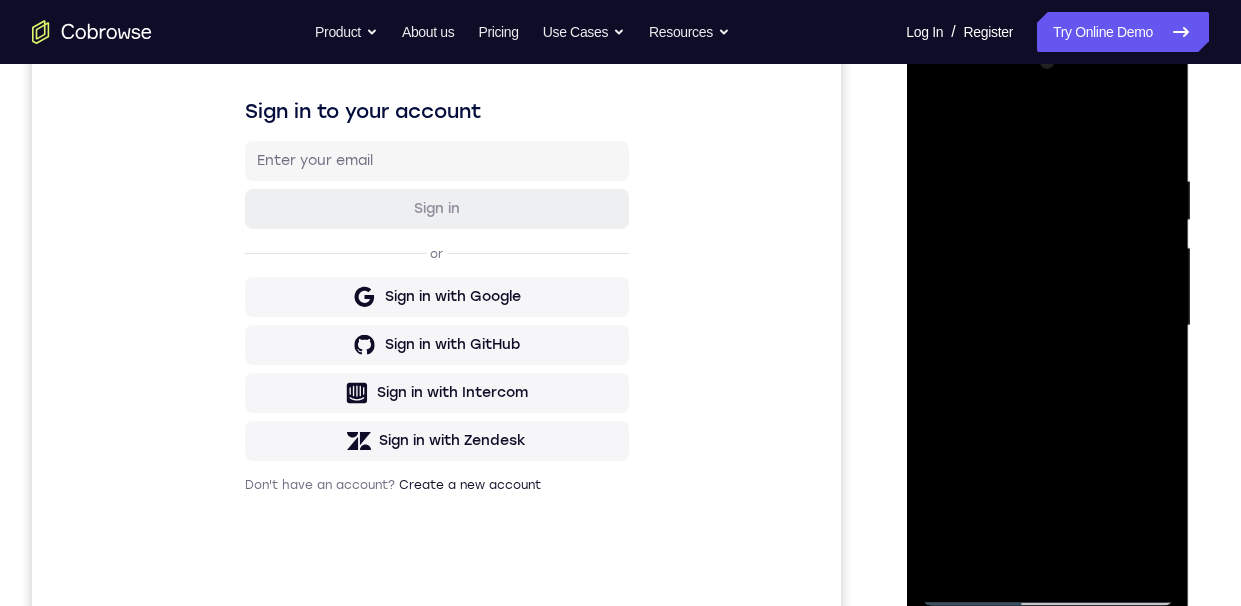 click at bounding box center (1047, 326) 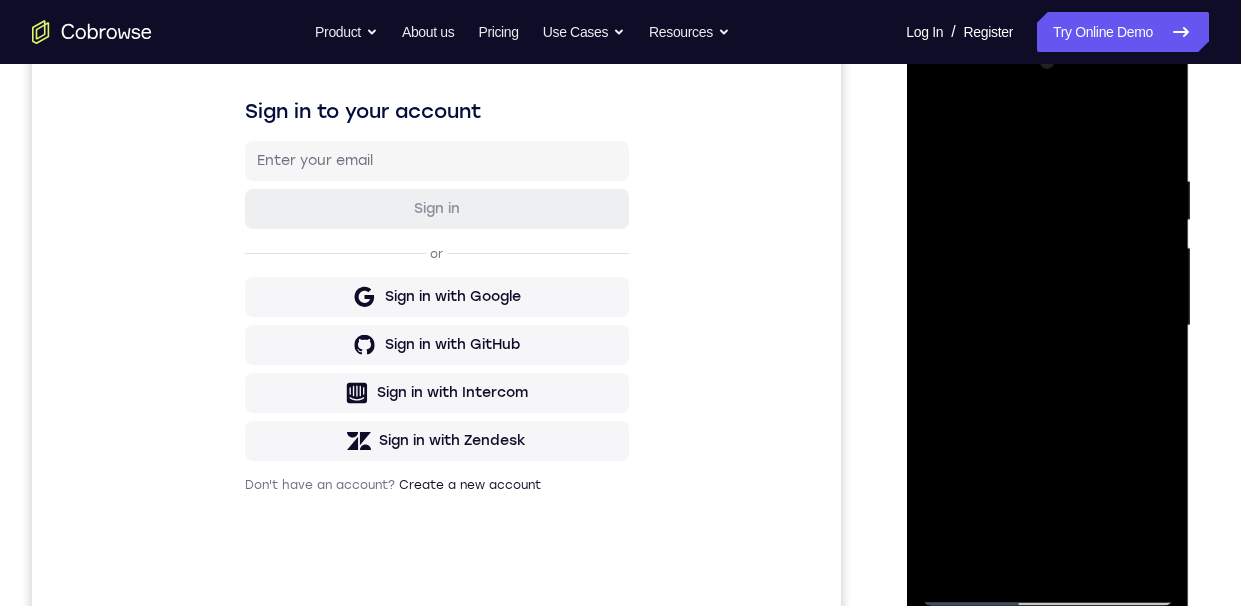 click at bounding box center [1047, 326] 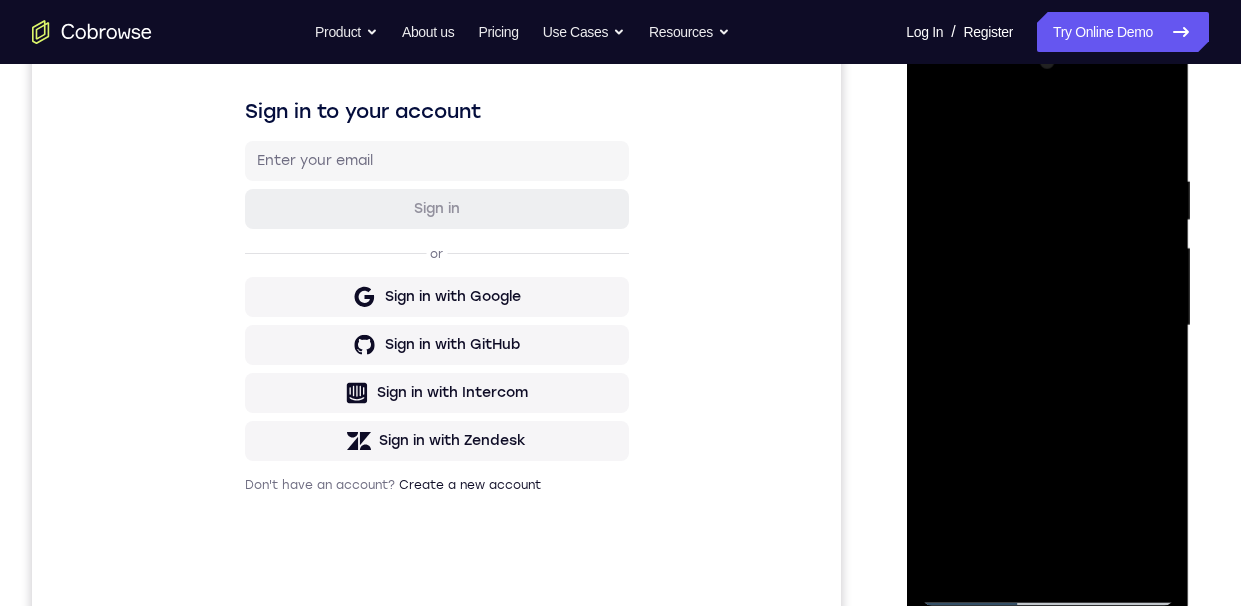 click at bounding box center (1047, 326) 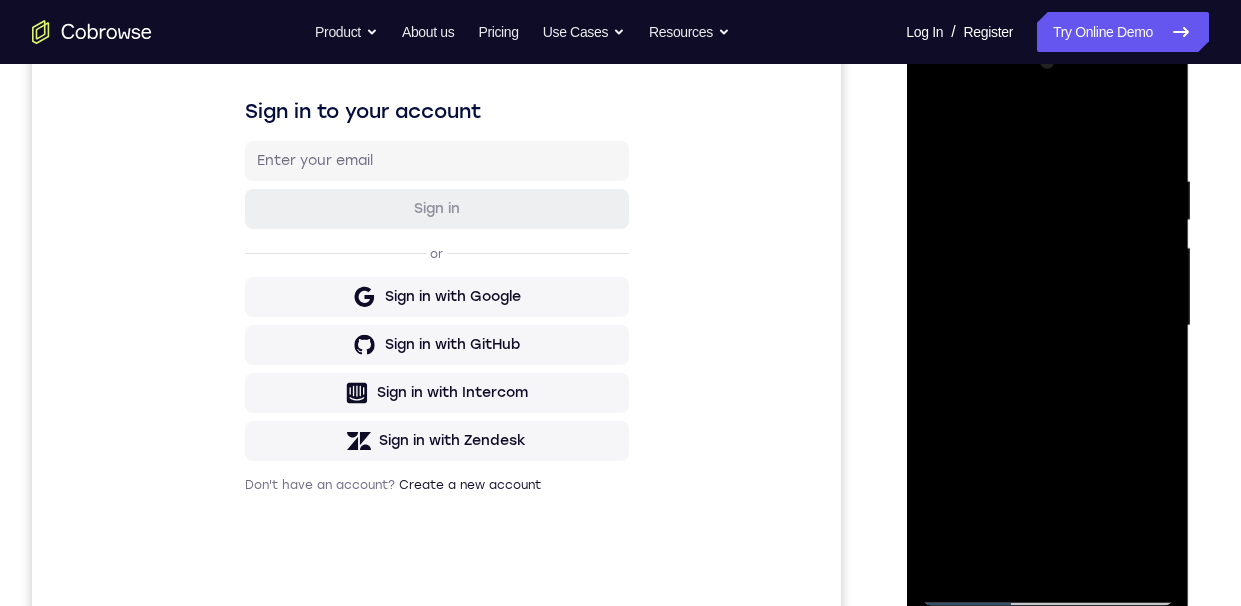 click at bounding box center [1047, 326] 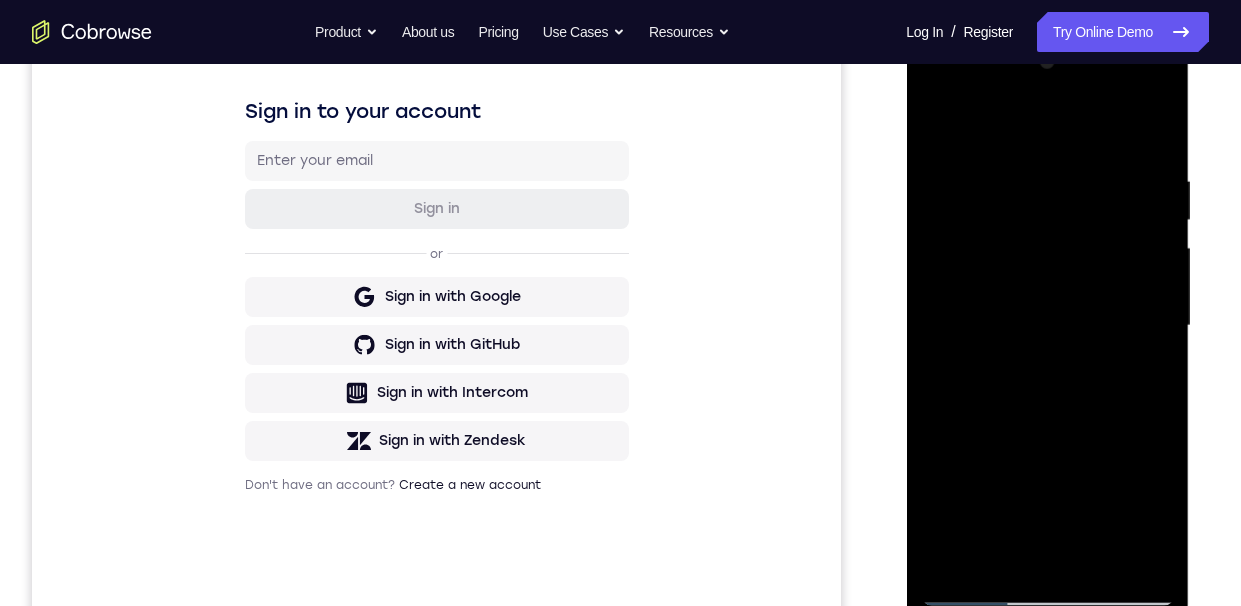 click at bounding box center [1047, 326] 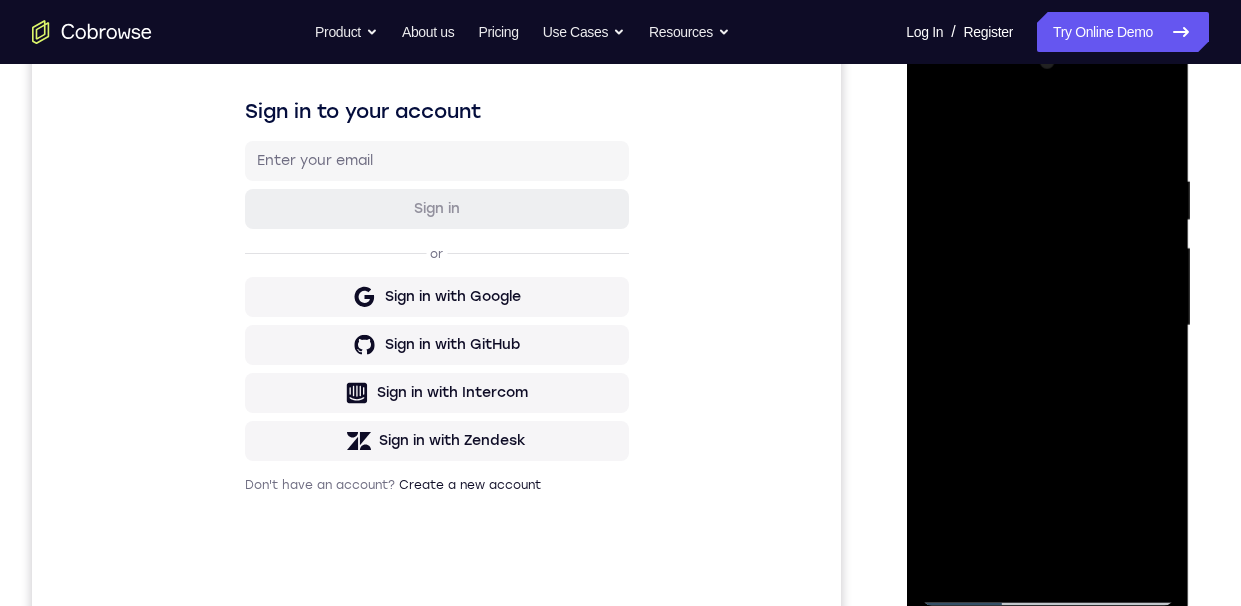 click at bounding box center (1047, 326) 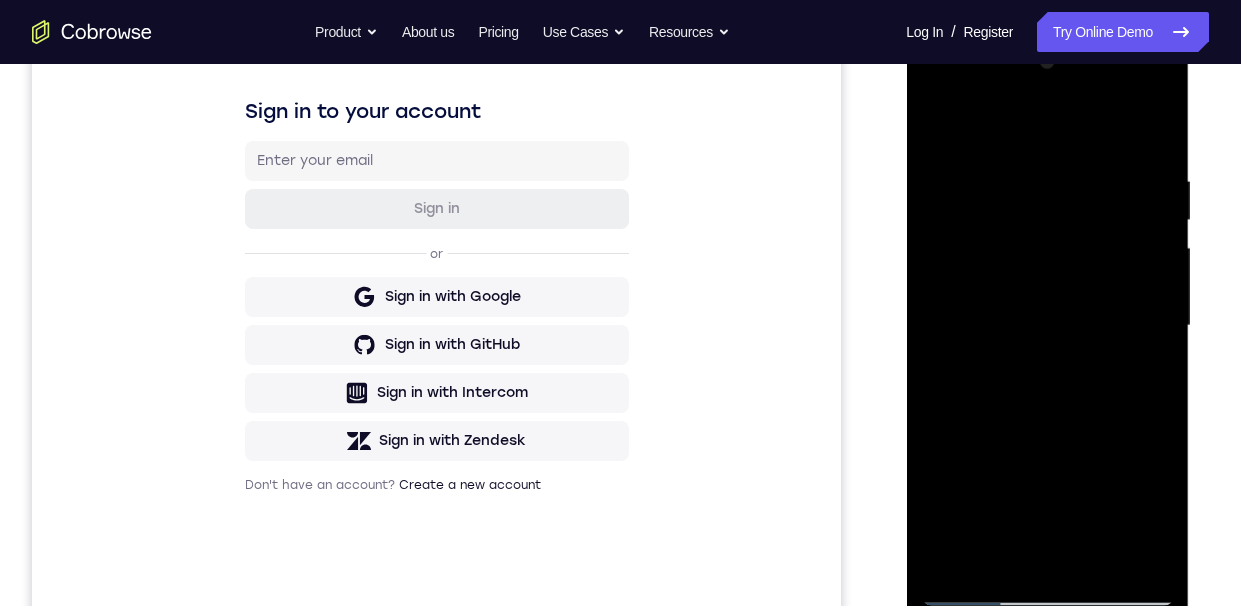 click at bounding box center [1047, 326] 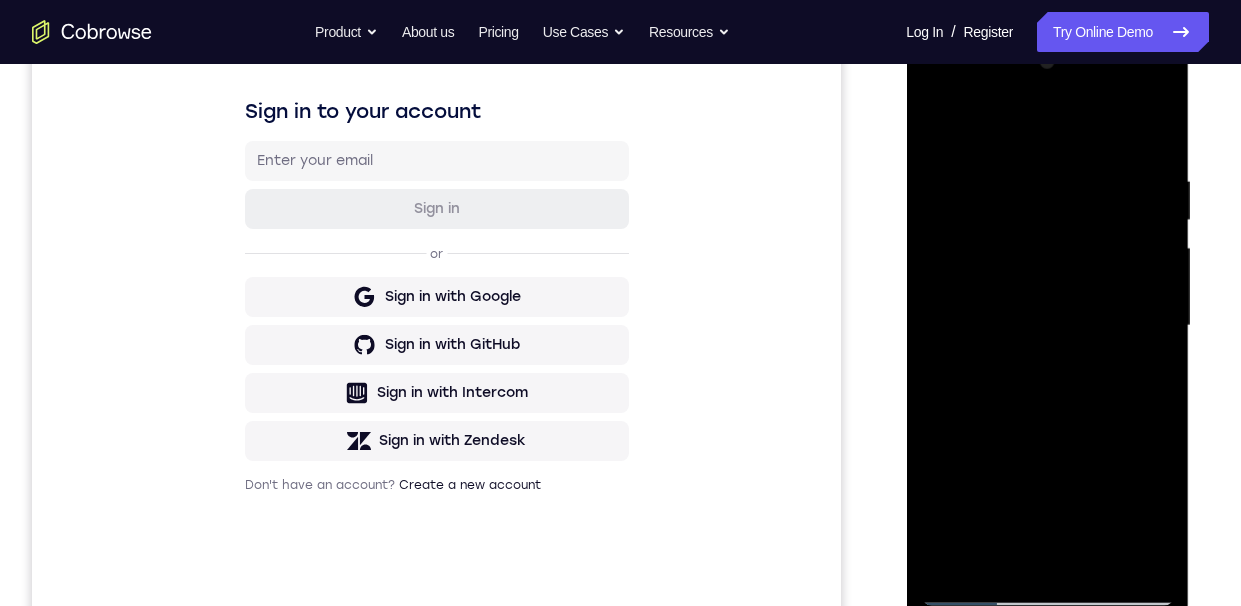 click at bounding box center (1047, 326) 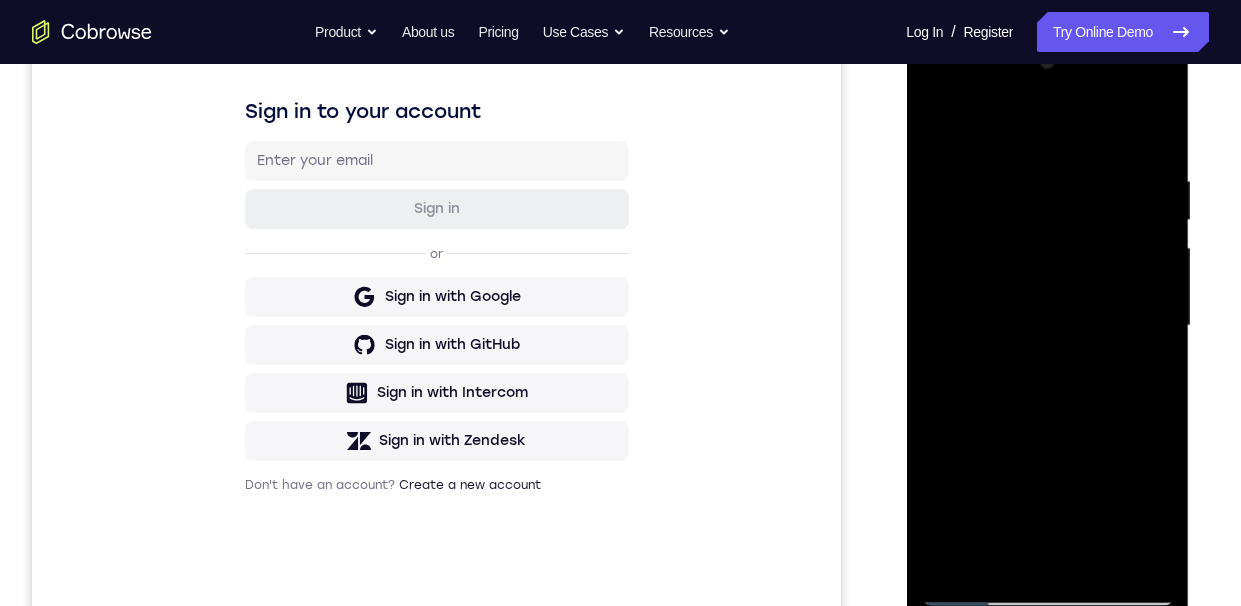 click at bounding box center (1047, 326) 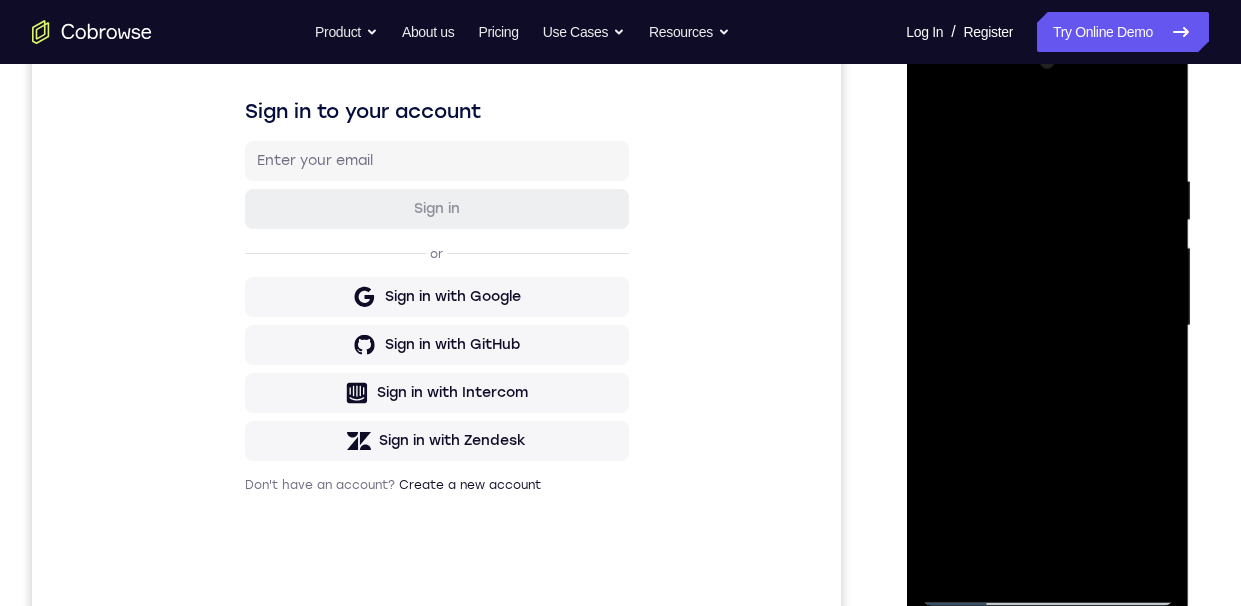 click at bounding box center [1047, 326] 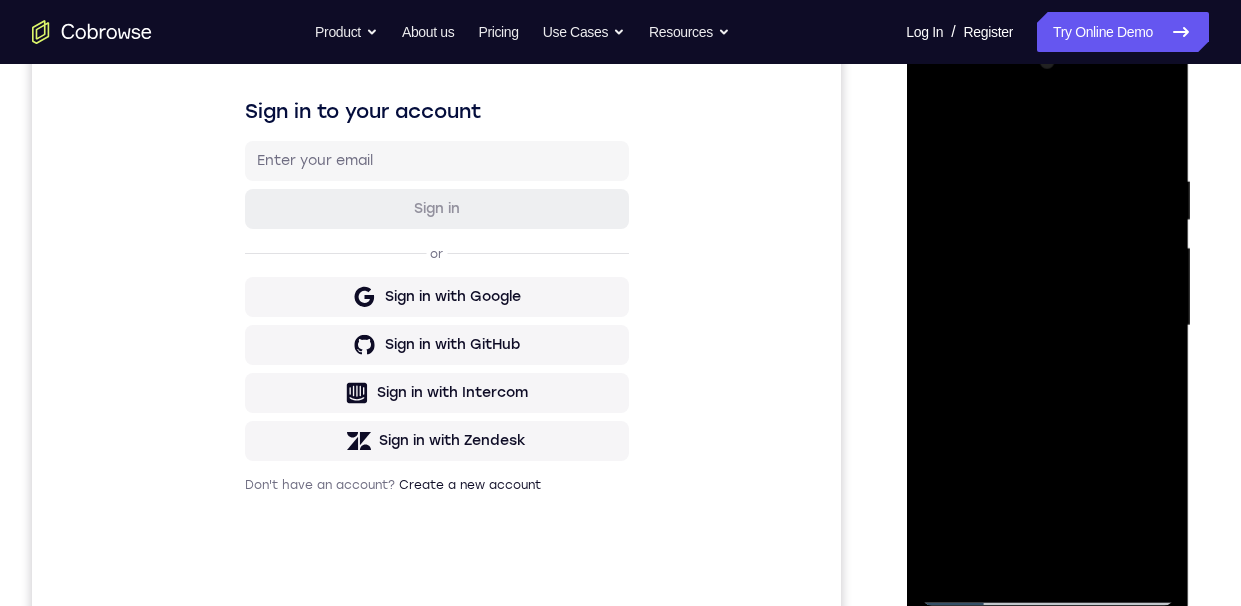 click at bounding box center [1047, 326] 